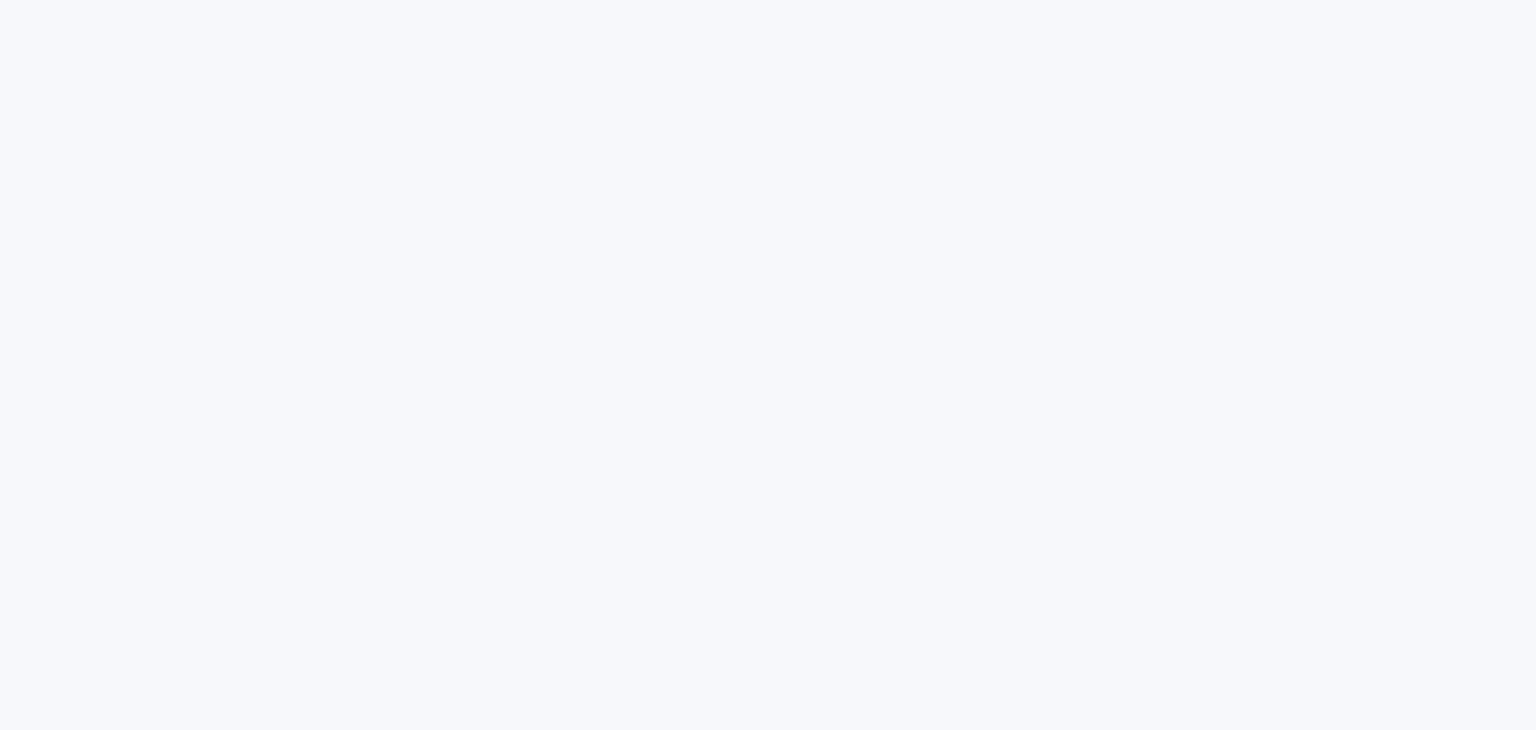 scroll, scrollTop: 0, scrollLeft: 0, axis: both 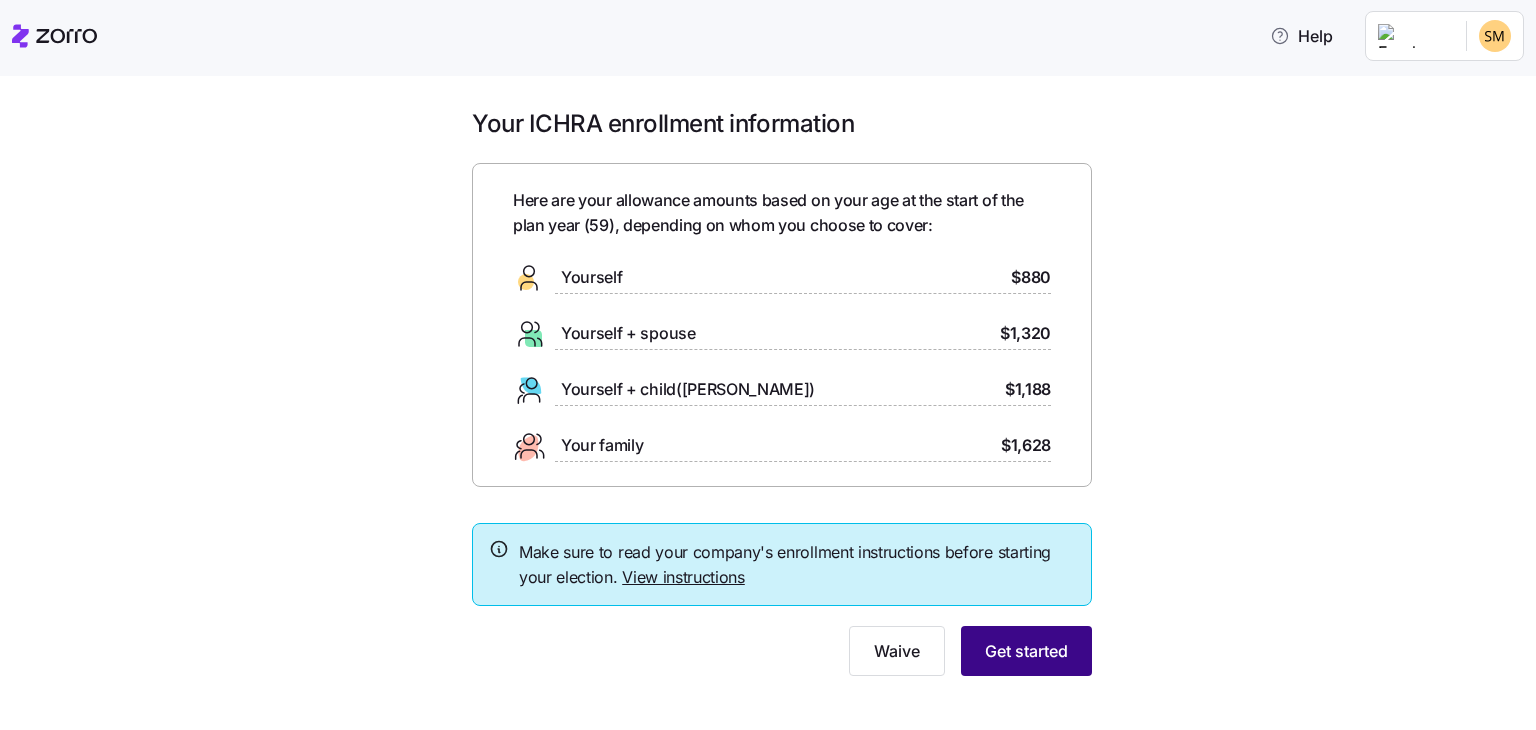 click on "Get started" at bounding box center [1026, 651] 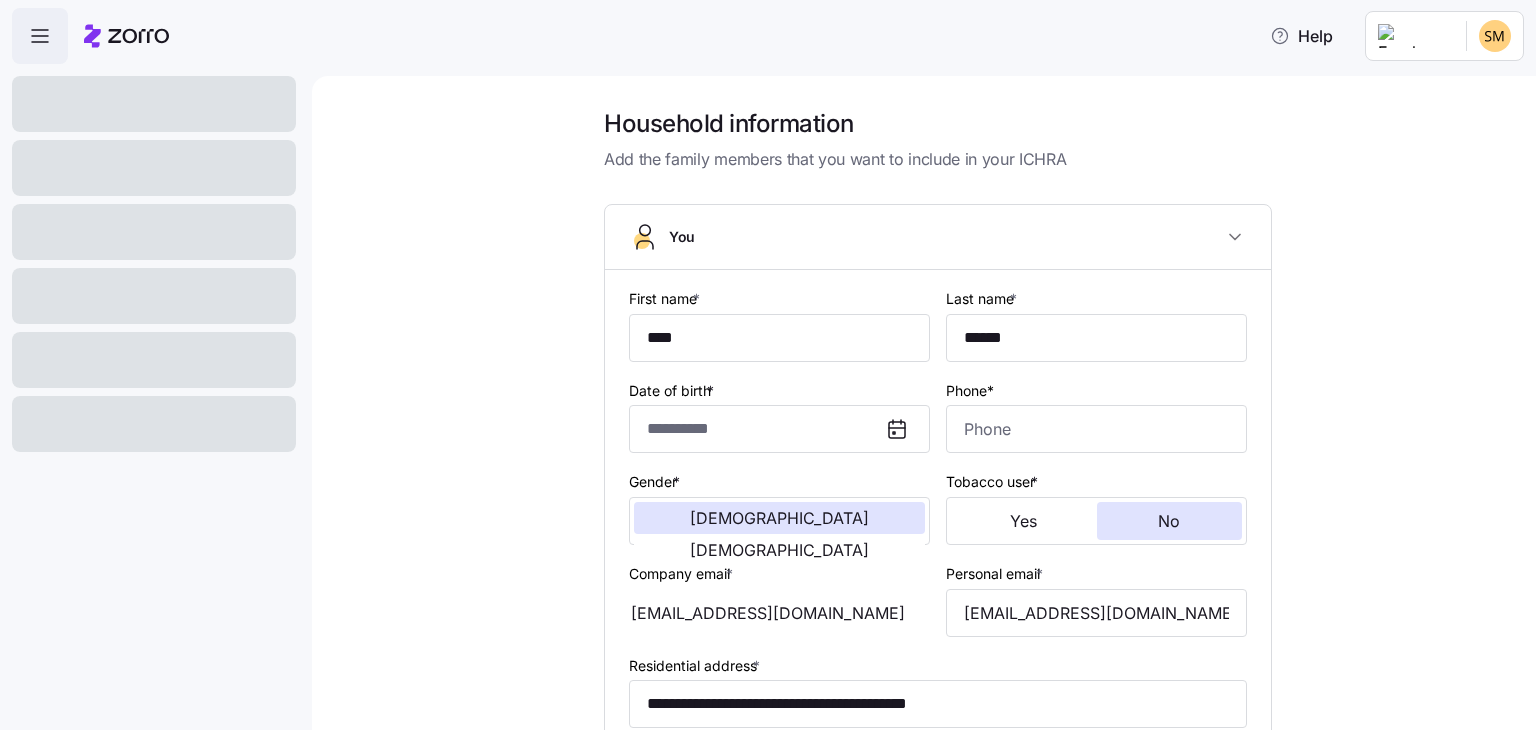 type on "****" 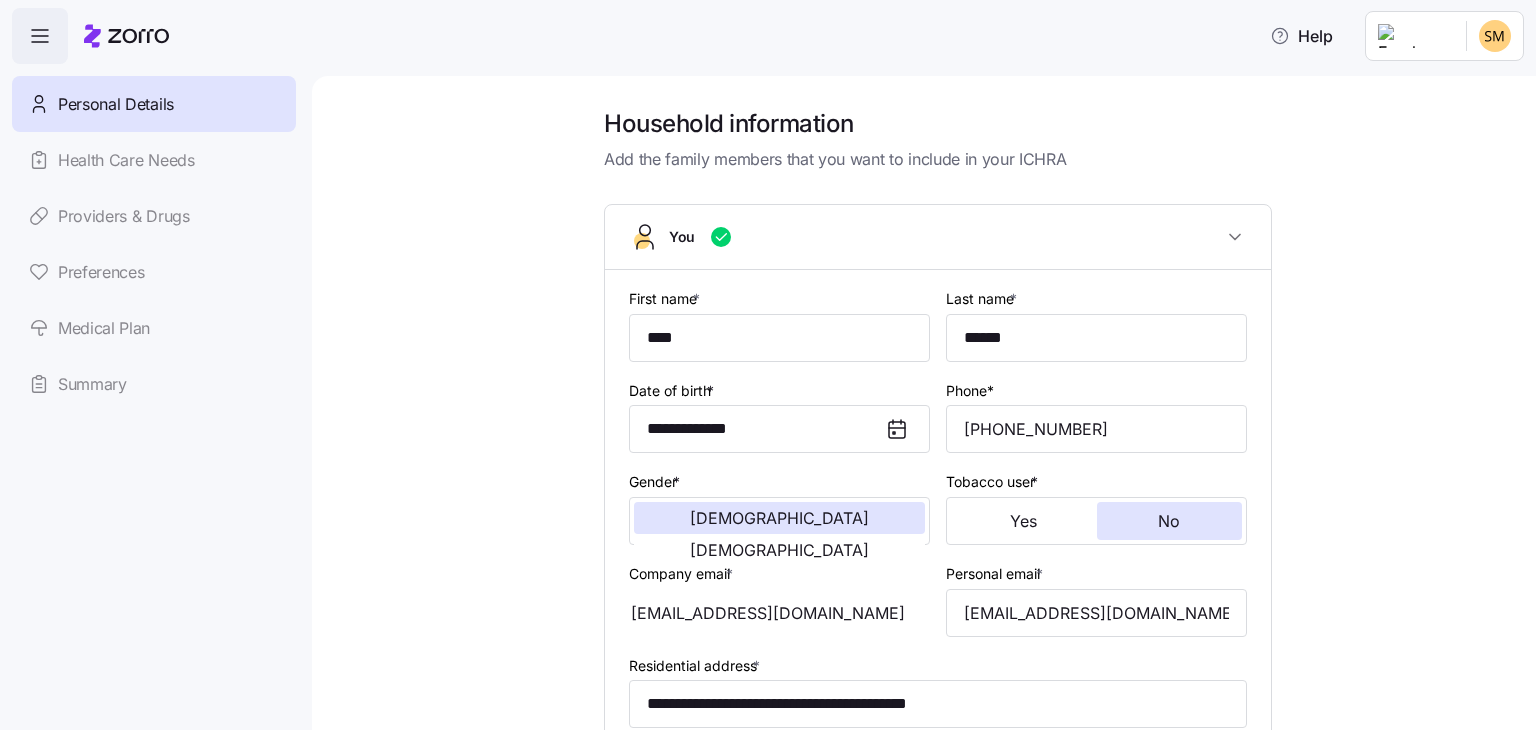 click on "**********" at bounding box center (938, 647) 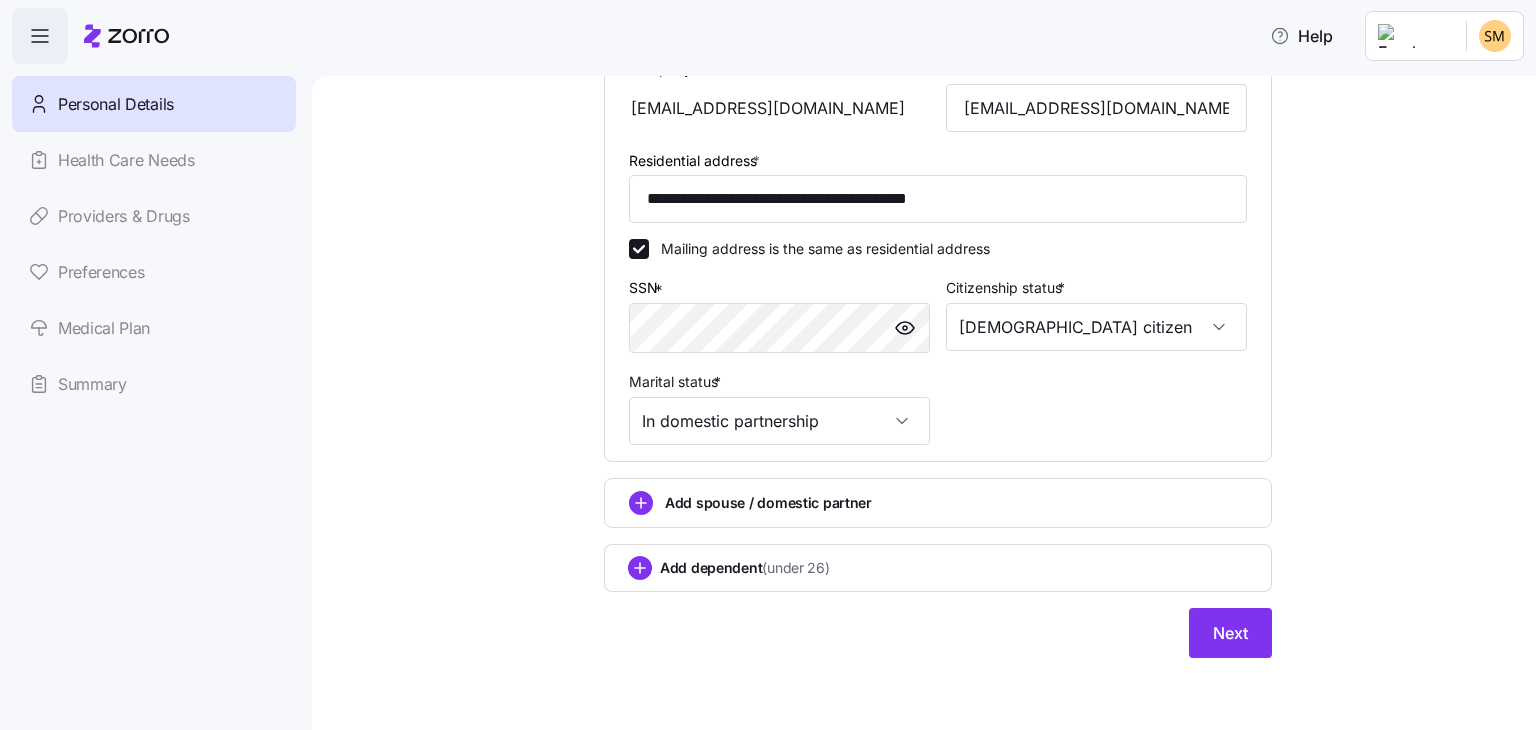 scroll, scrollTop: 507, scrollLeft: 0, axis: vertical 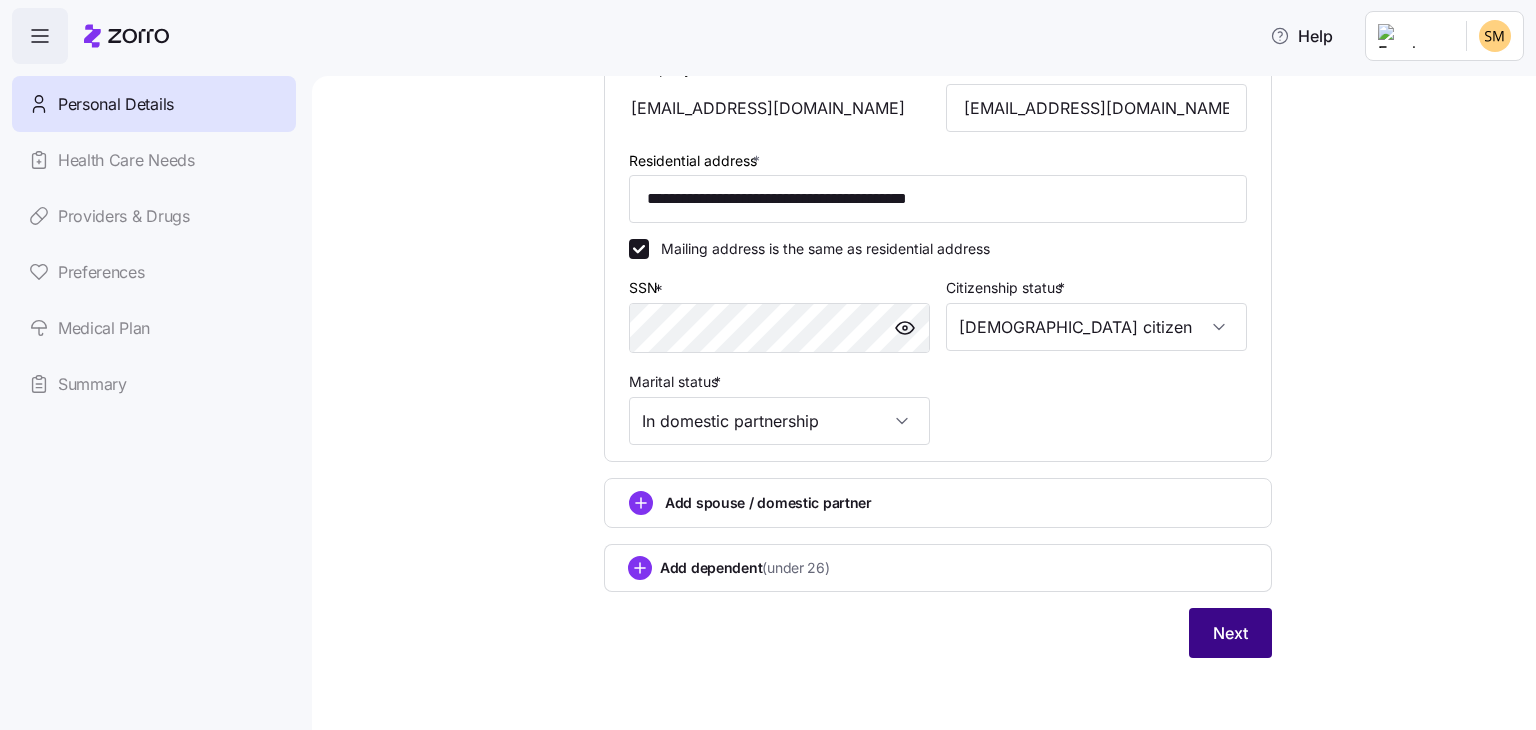 click on "Next" at bounding box center [1230, 633] 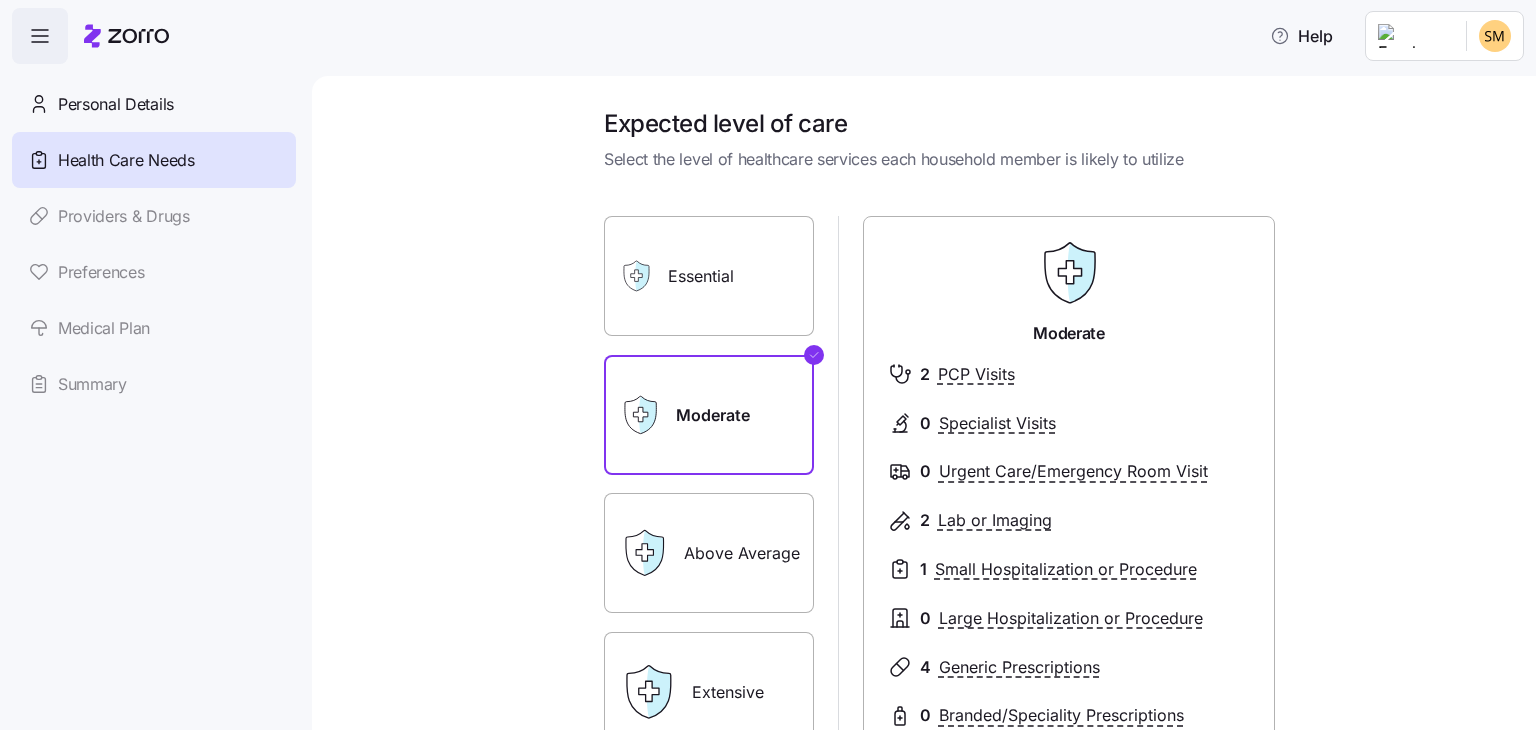 click on "Expected level of care Select the level of healthcare services each household member is likely to utilize Essential Moderate Above Average Extensive Moderate 2 PCP Visits 0 Specialist Visits 0 Urgent Care/Emergency Room Visit 2 Lab or Imaging 1 Small Hospitalization or Procedure 0 Large Hospitalization or Procedure 4 Generic Prescriptions 0 Branded/Speciality Prescriptions Save Your care needs and preferences help us recommend the right health plan and benefits. We keep it private, never share it with your employer or insurers, and it doesn't impact your eligibility or prices." at bounding box center [938, 534] 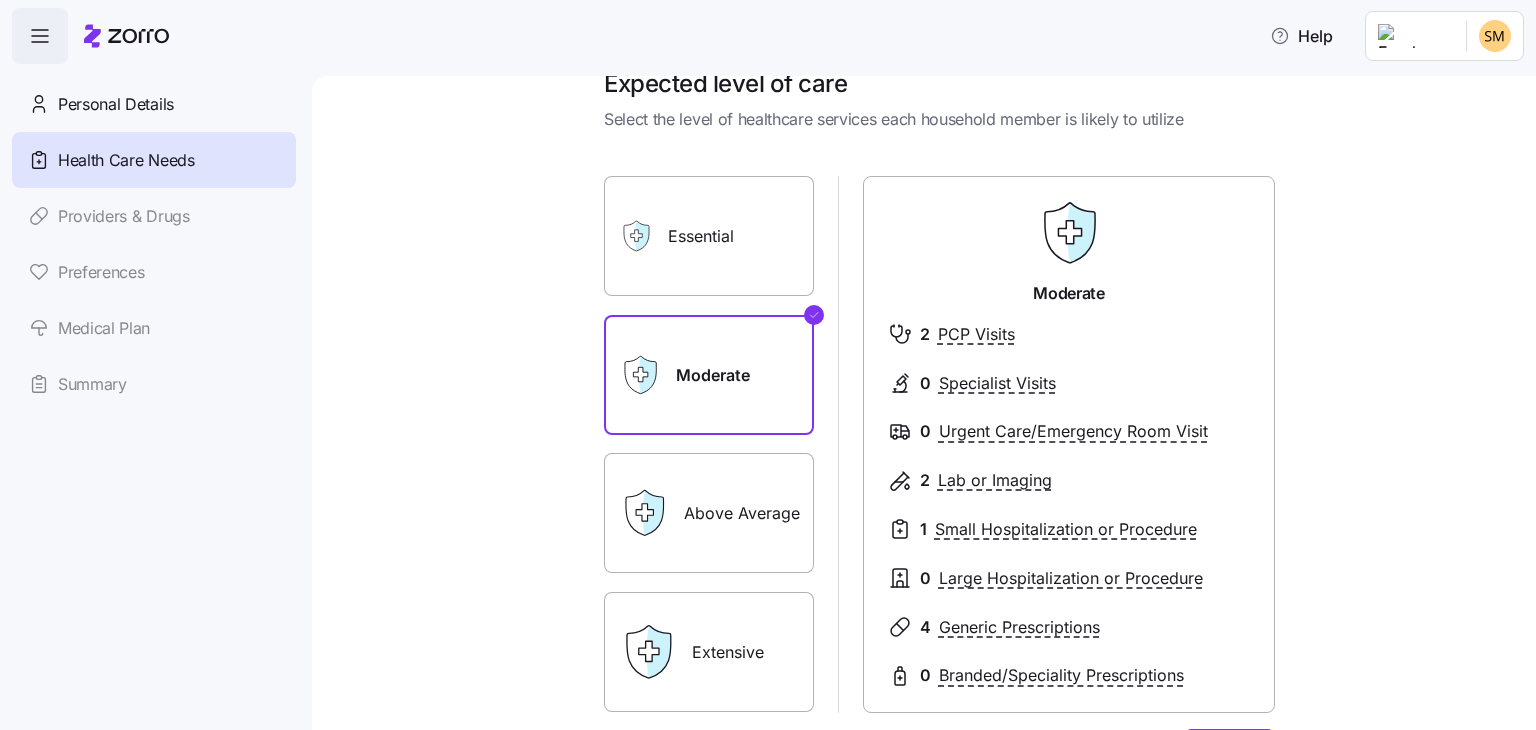 click on "Essential" at bounding box center [709, 236] 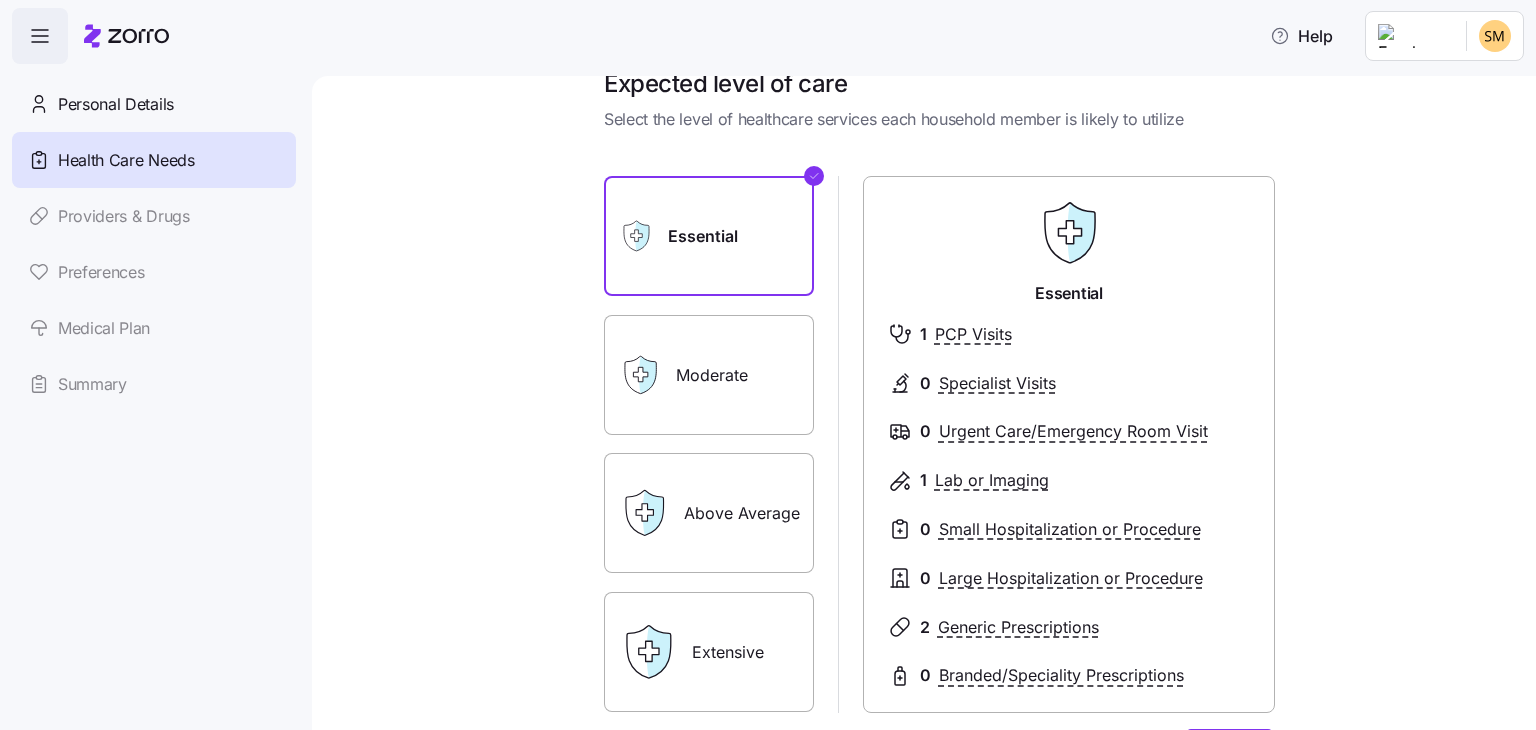 click on "Moderate" at bounding box center [709, 375] 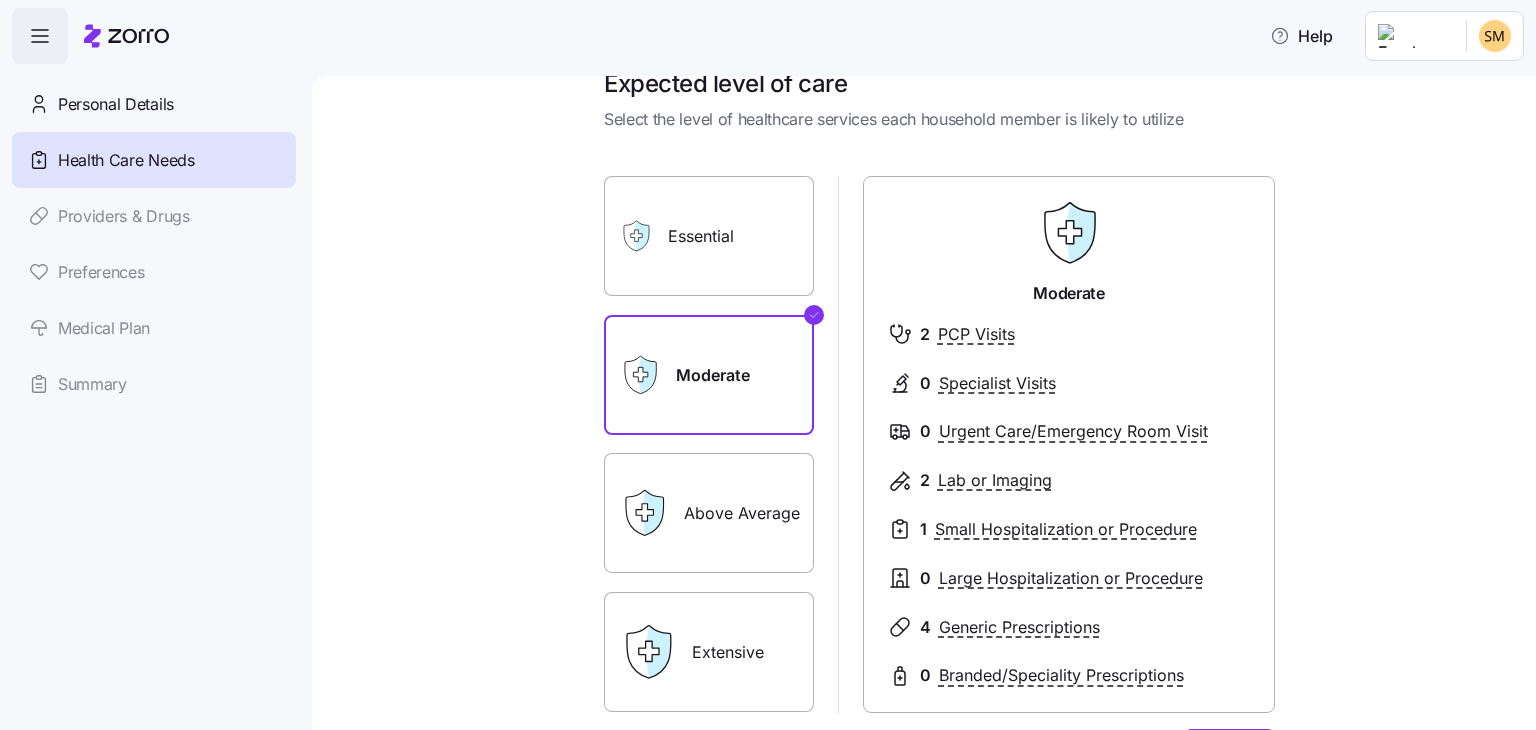 click on "Expected level of care Select the level of healthcare services each household member is likely to utilize Essential Moderate Above Average Extensive Moderate 2 PCP Visits 0 Specialist Visits 0 Urgent Care/Emergency Room Visit 2 Lab or Imaging 1 Small Hospitalization or Procedure 0 Large Hospitalization or Procedure 4 Generic Prescriptions 0 Branded/Speciality Prescriptions Save Your care needs and preferences help us recommend the right health plan and benefits. We keep it private, never share it with your employer or insurers, and it doesn't impact your eligibility or prices." at bounding box center [938, 494] 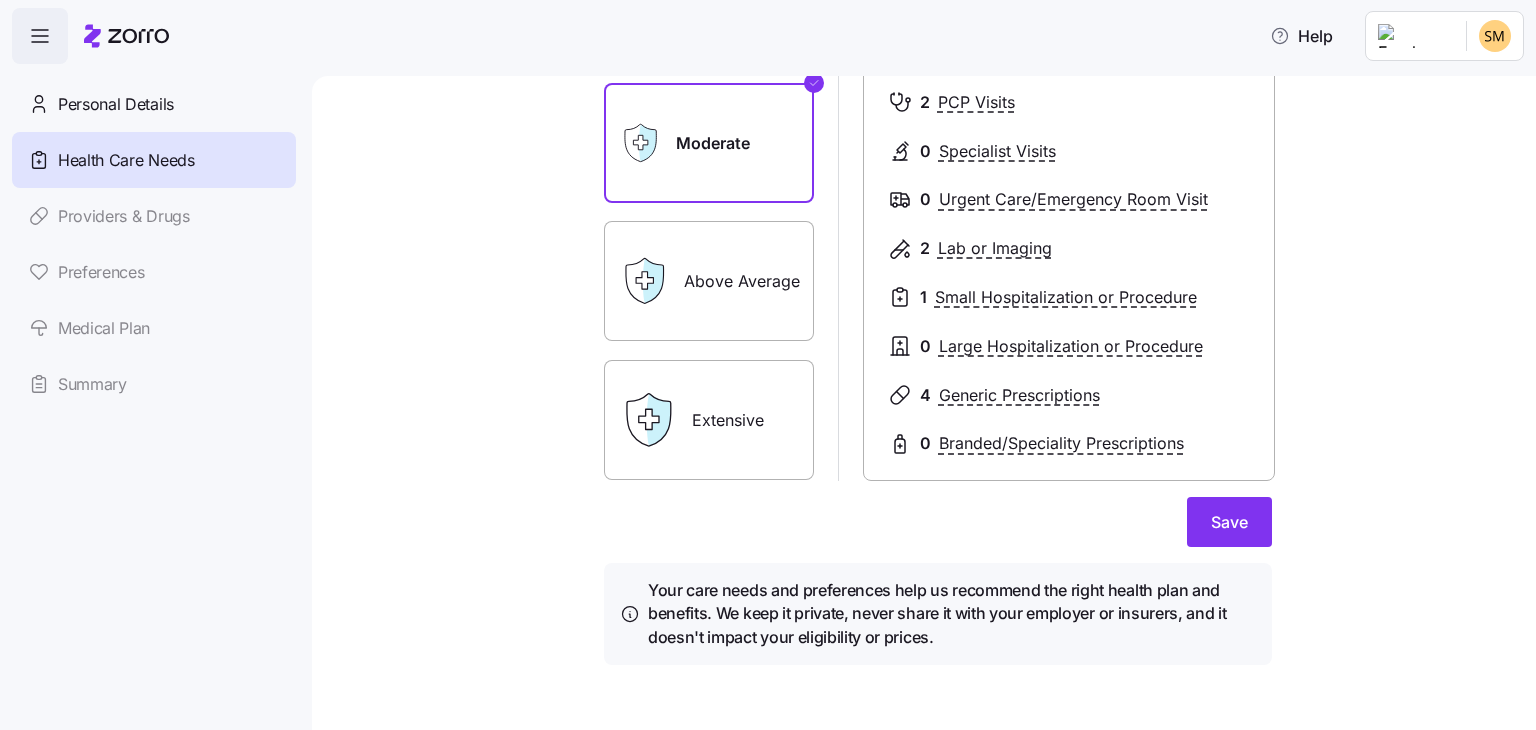 scroll, scrollTop: 279, scrollLeft: 0, axis: vertical 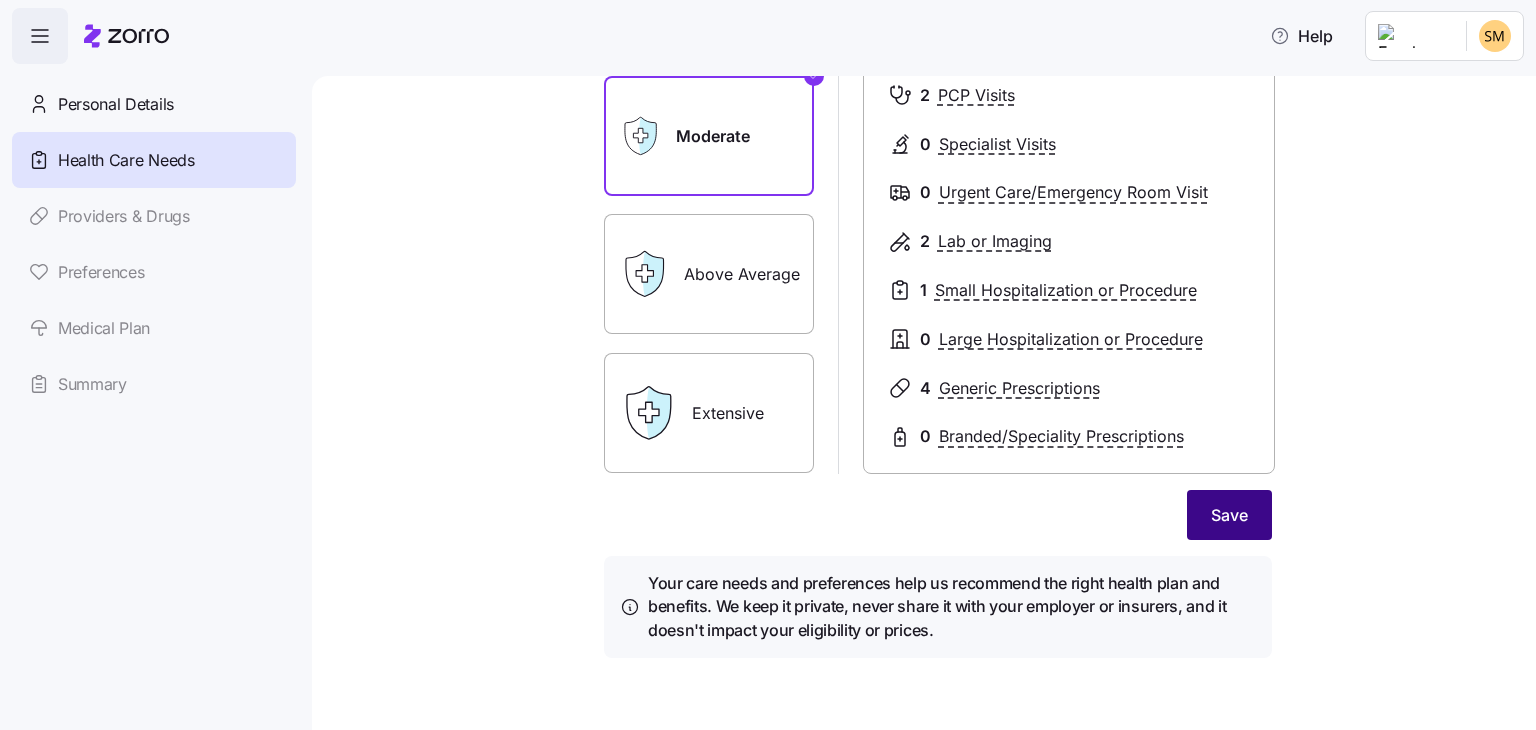 click on "Save" at bounding box center (1229, 515) 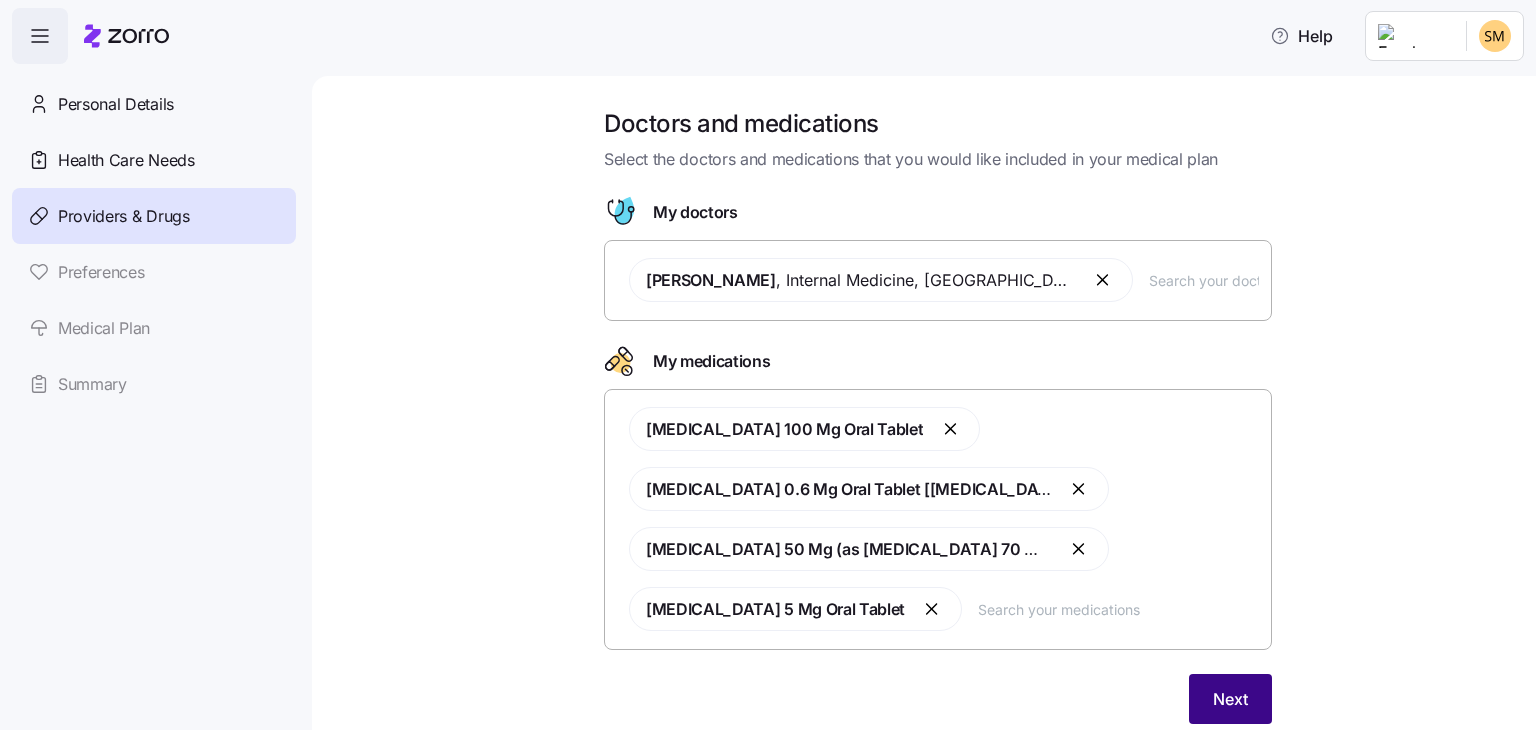 click on "Next" at bounding box center (1230, 699) 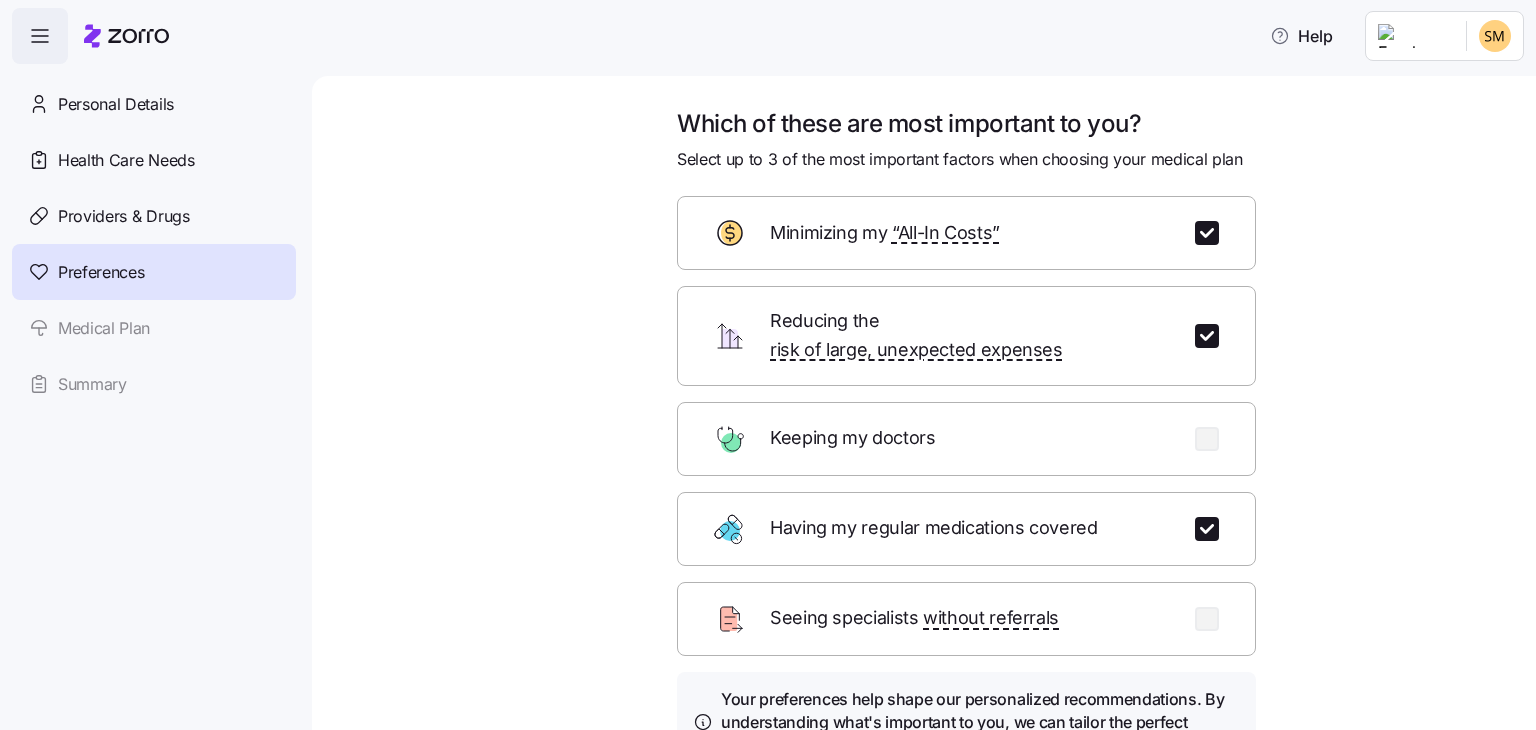 click on "Which of these are most important to you? Select up to 3 of the most important factors when choosing your medical plan Minimizing my    “All-In Costs”    Reducing the    risk of large, unexpected expenses    Keeping my doctors       Having my regular medications covered       Seeing specialists    without referrals    Your preferences help shape our personalized recommendations. By understanding what's important to you, we can tailor the perfect healthcare plan that matches your needs and preferences Next" at bounding box center [938, 499] 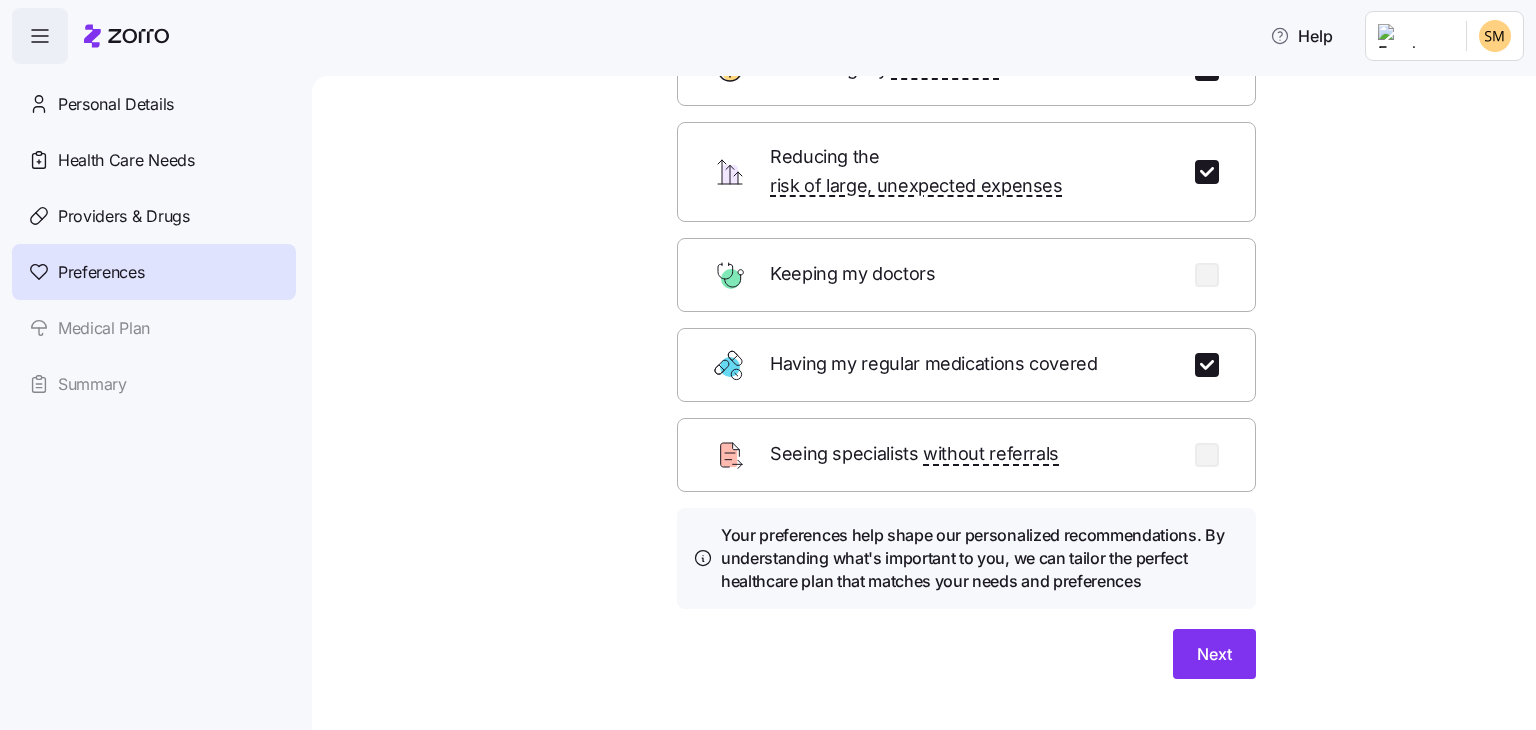 scroll, scrollTop: 182, scrollLeft: 0, axis: vertical 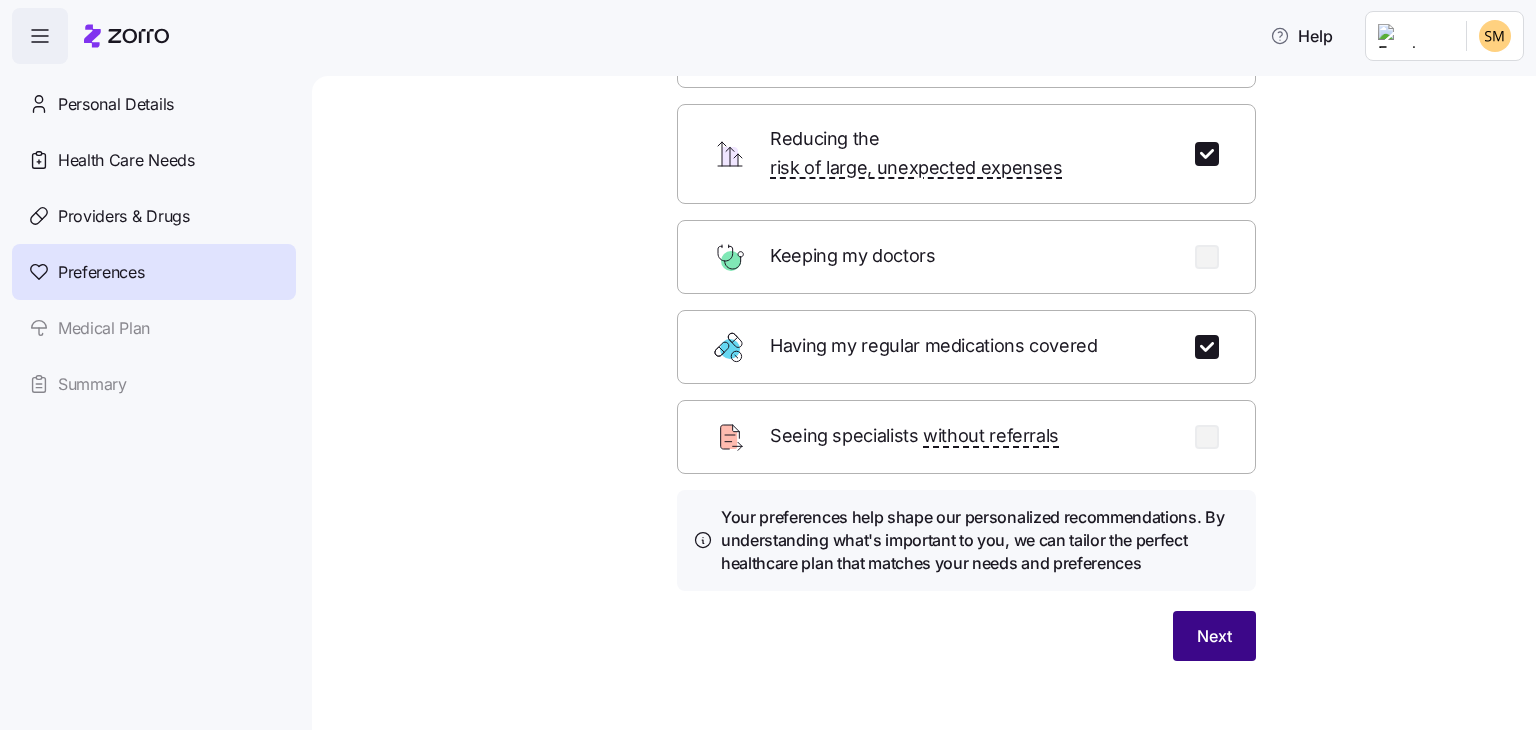 click on "Next" at bounding box center (1214, 636) 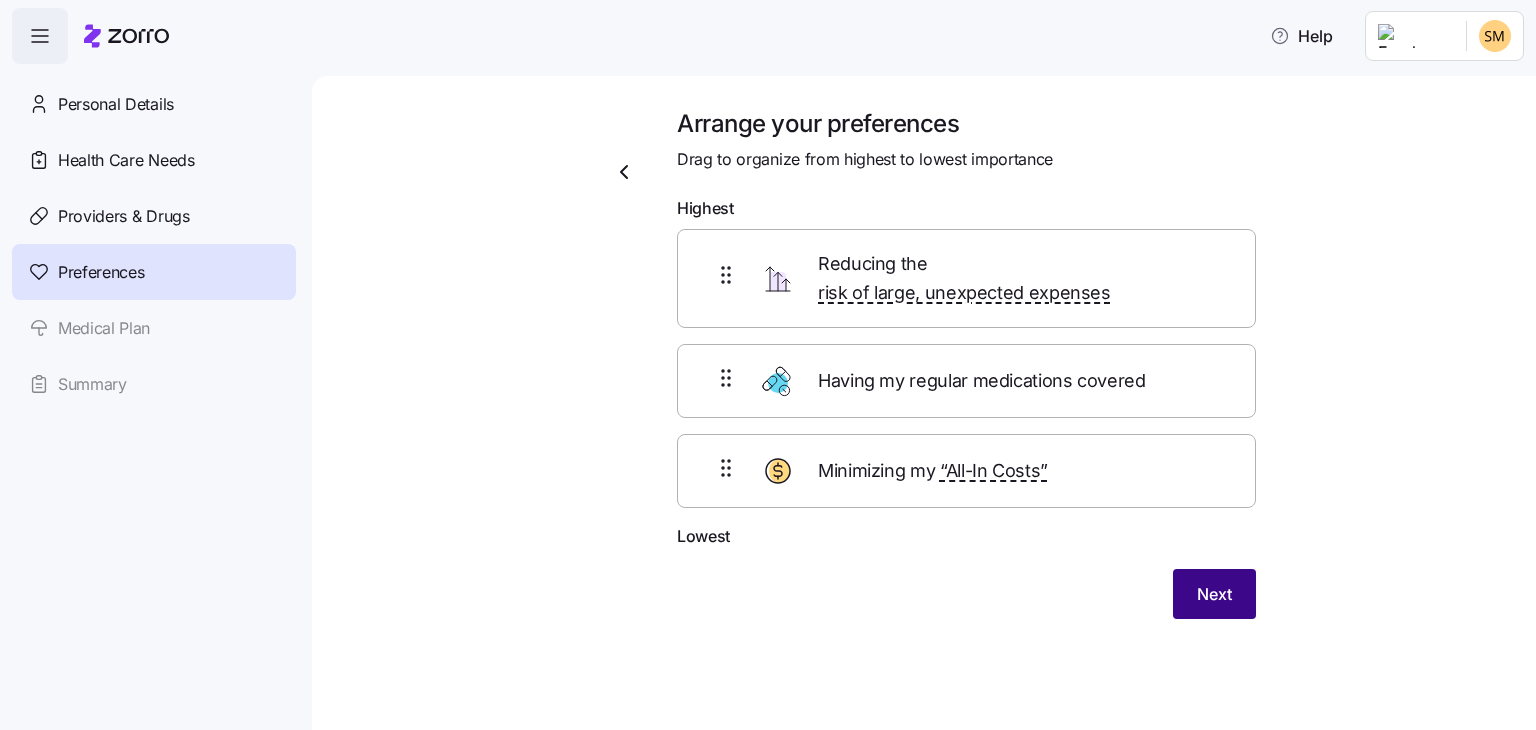 click on "Next" at bounding box center (1214, 594) 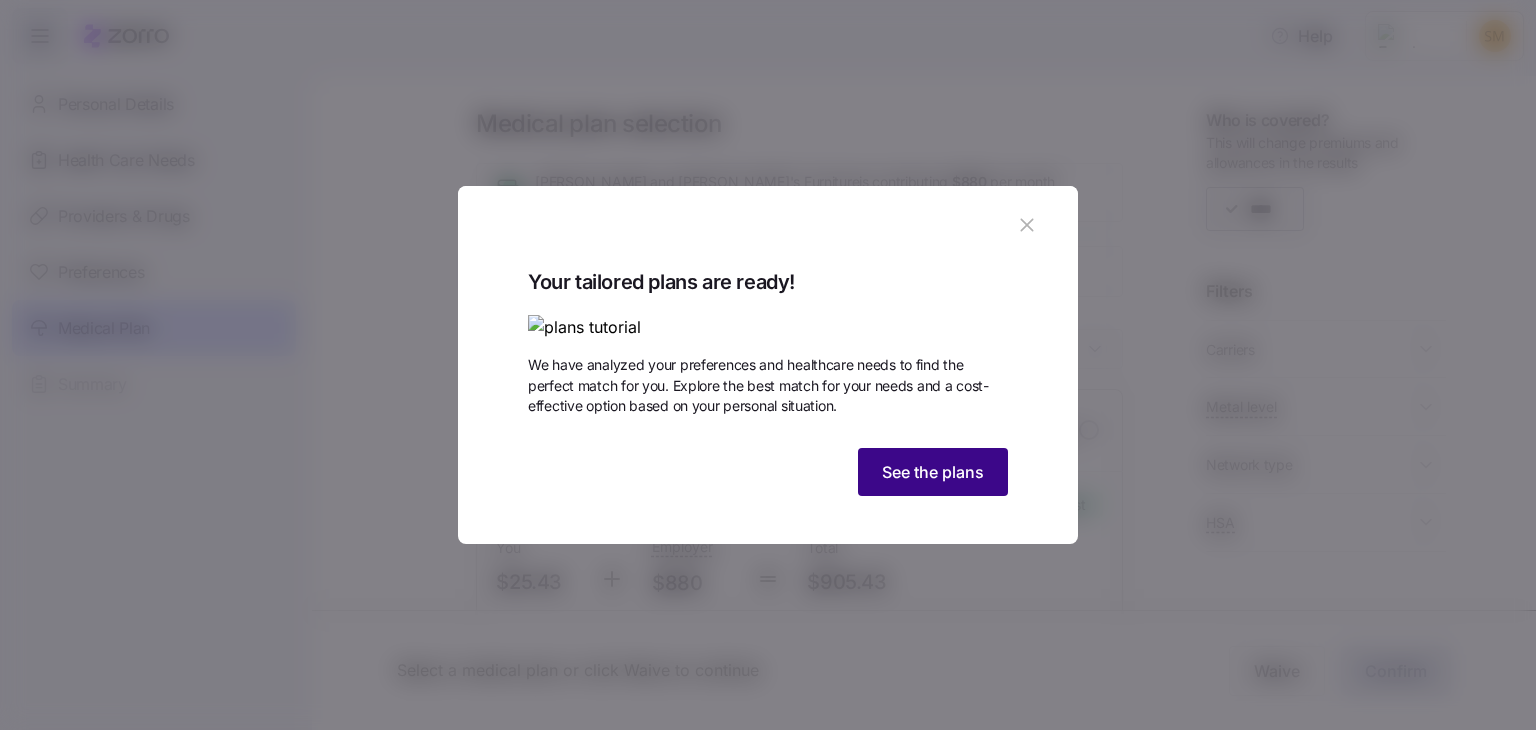 click on "See the plans" at bounding box center (933, 472) 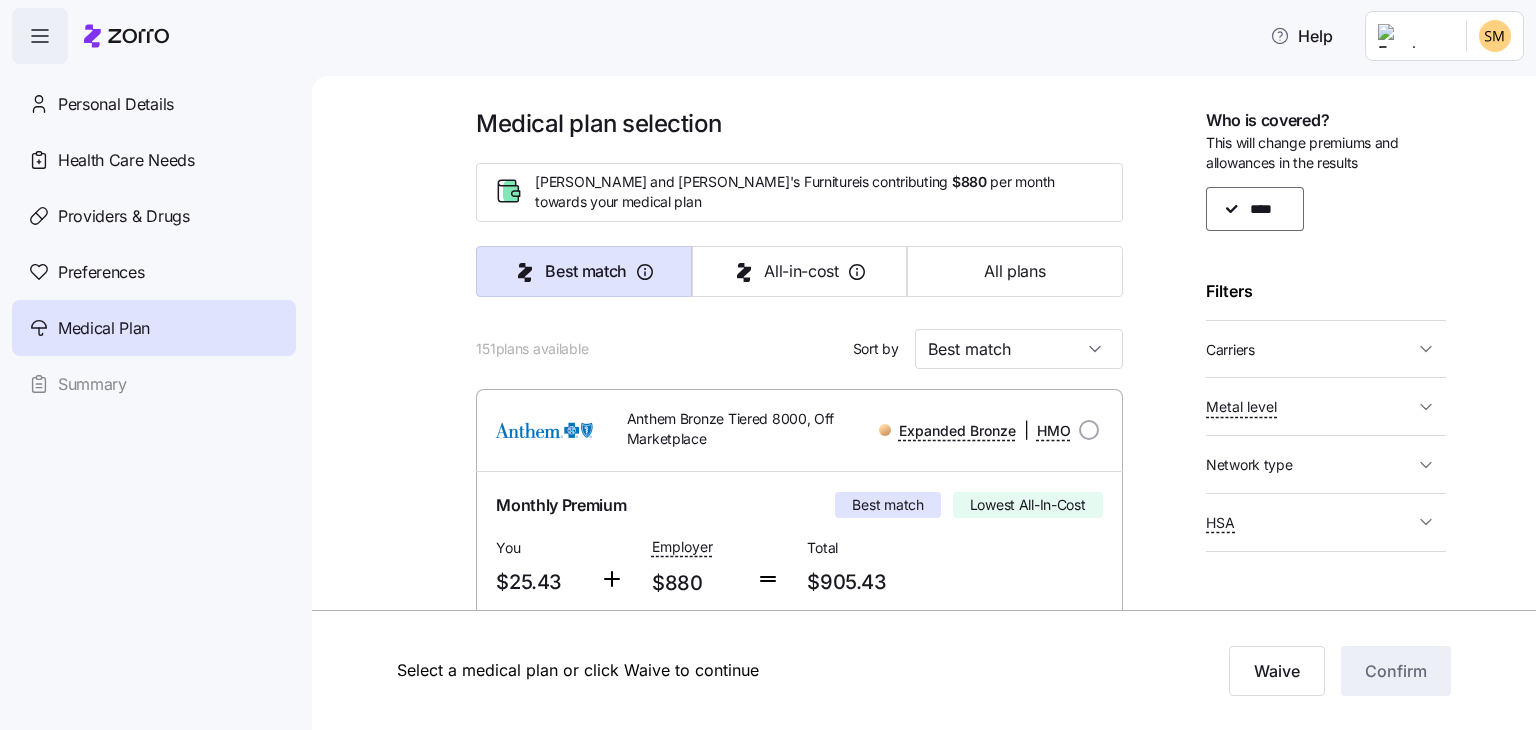 click on "$905.43" at bounding box center (877, 582) 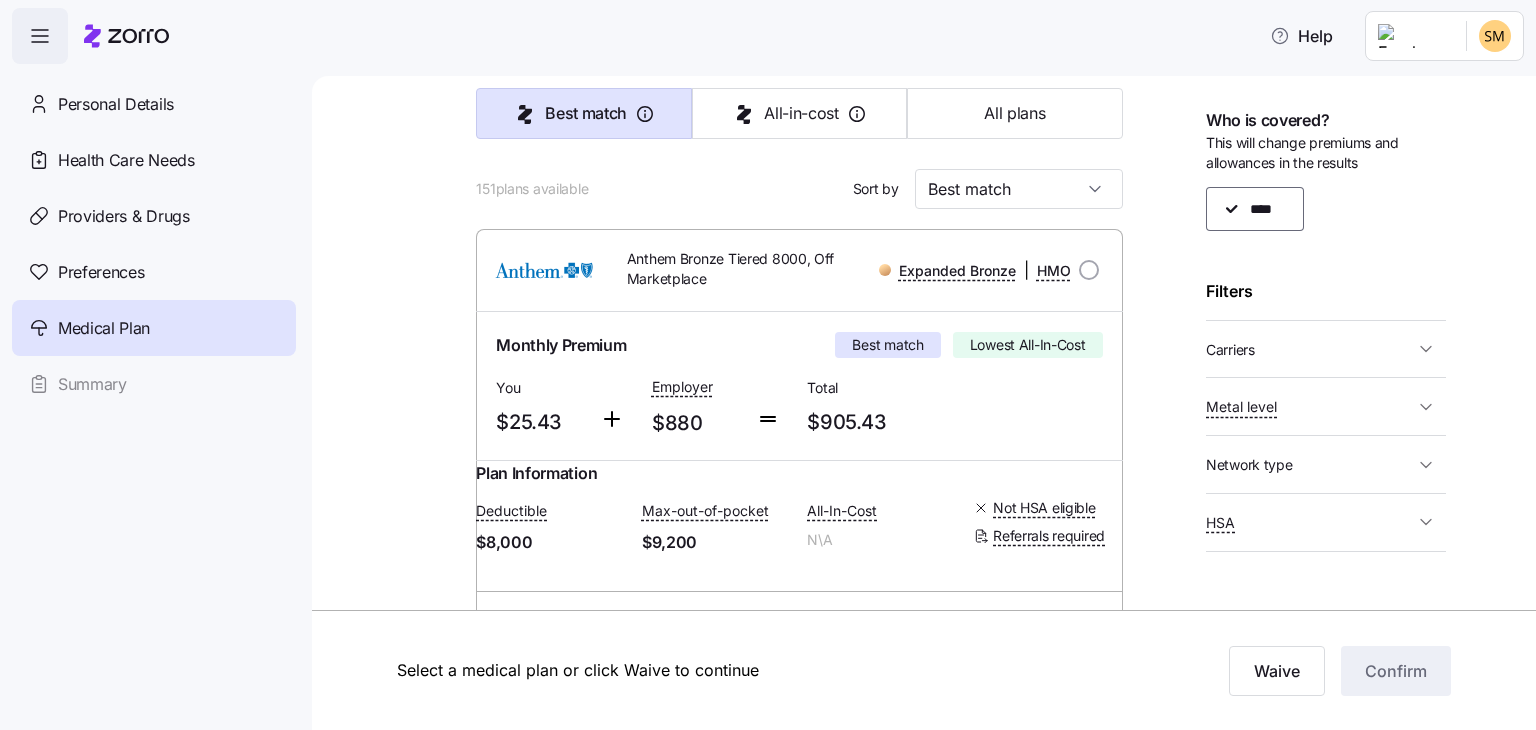 scroll, scrollTop: 120, scrollLeft: 0, axis: vertical 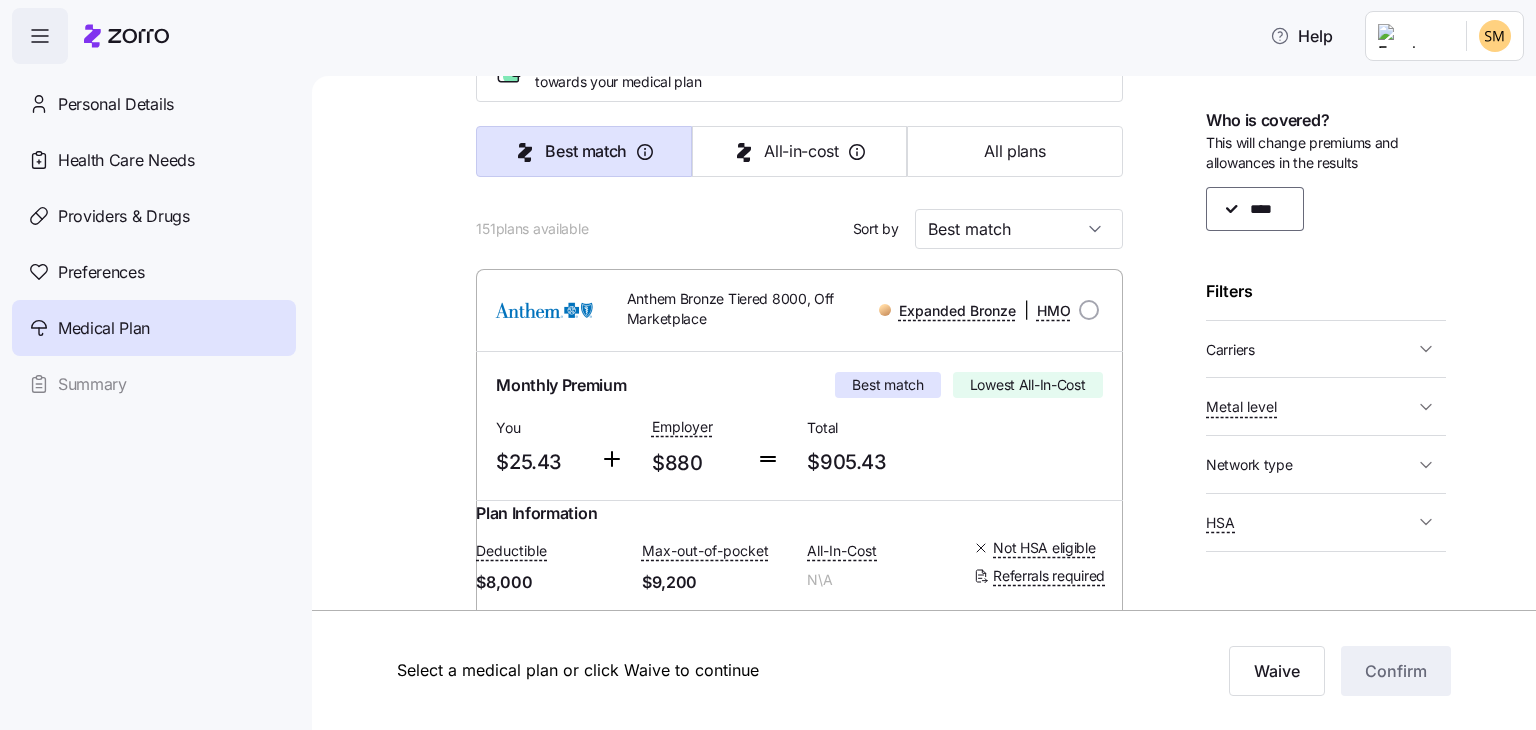 click on "Carriers" at bounding box center (1310, 349) 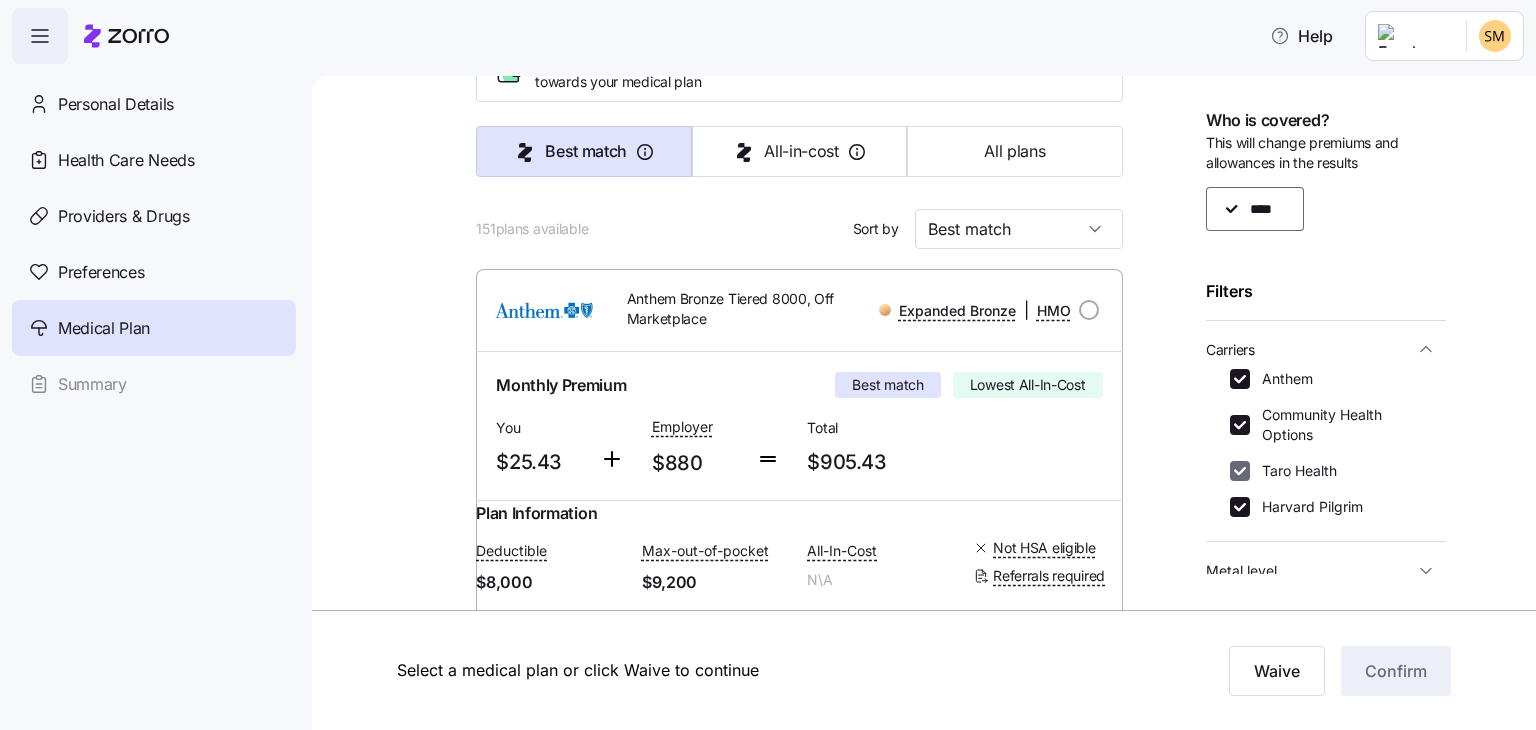 click on "Taro Health" at bounding box center [1240, 471] 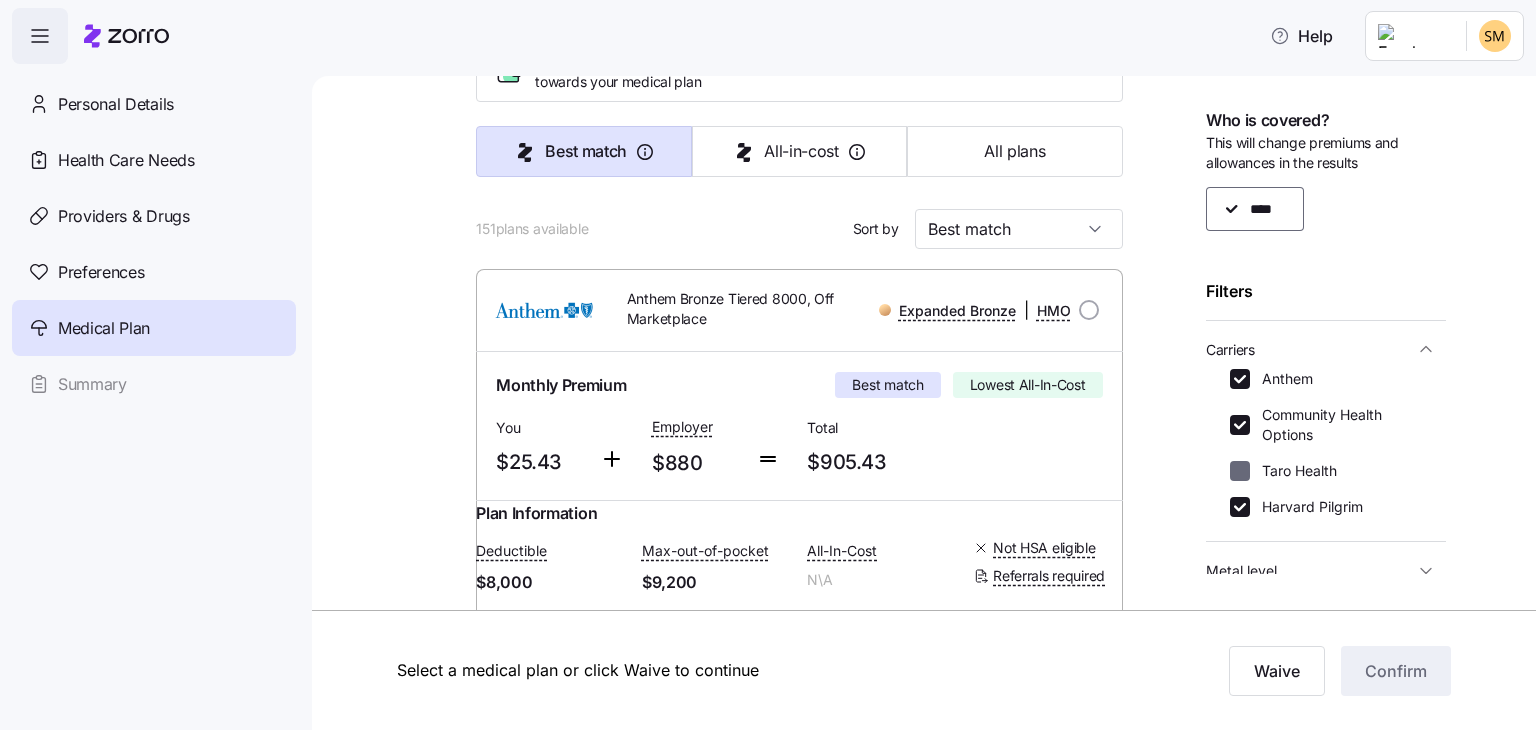 checkbox on "false" 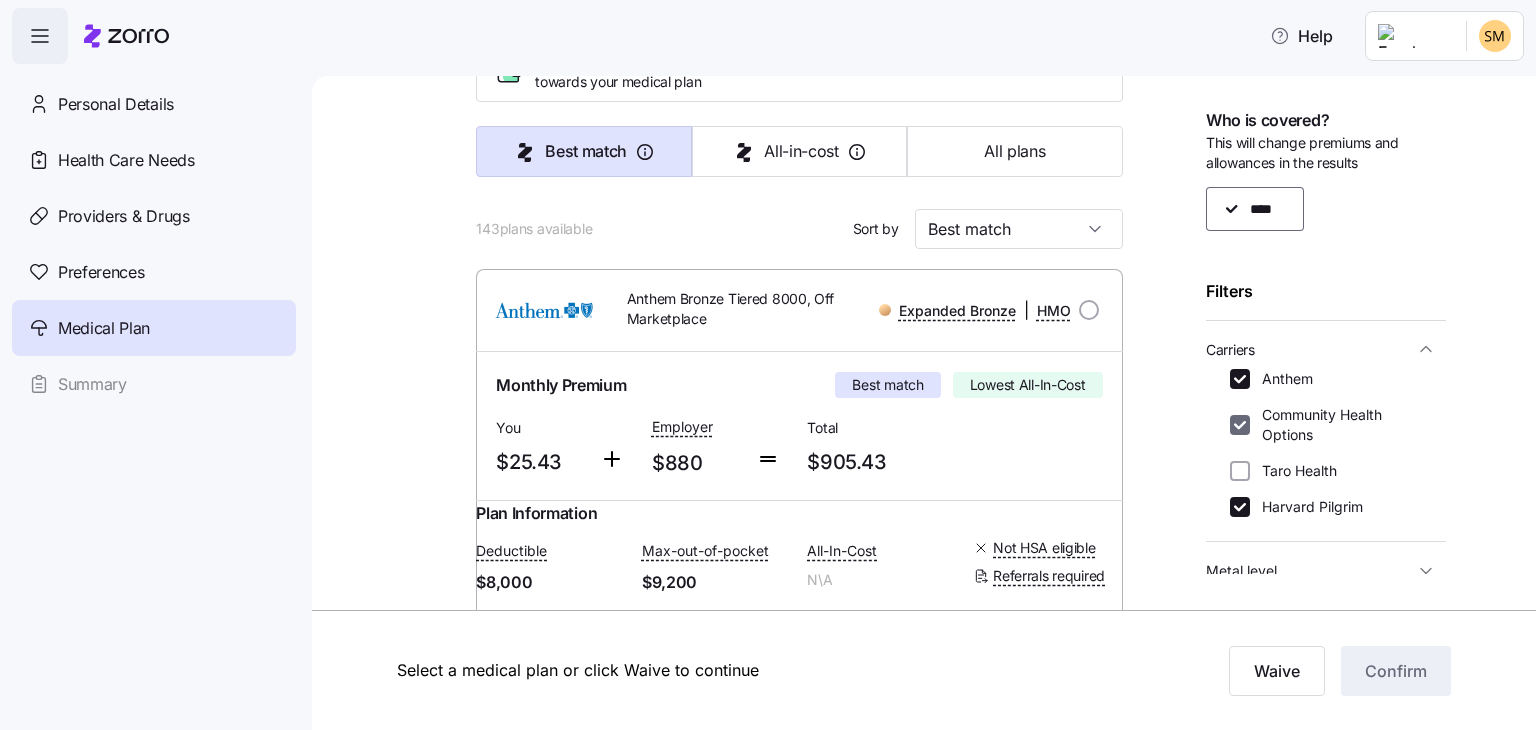 click on "Community Health Options" at bounding box center [1240, 425] 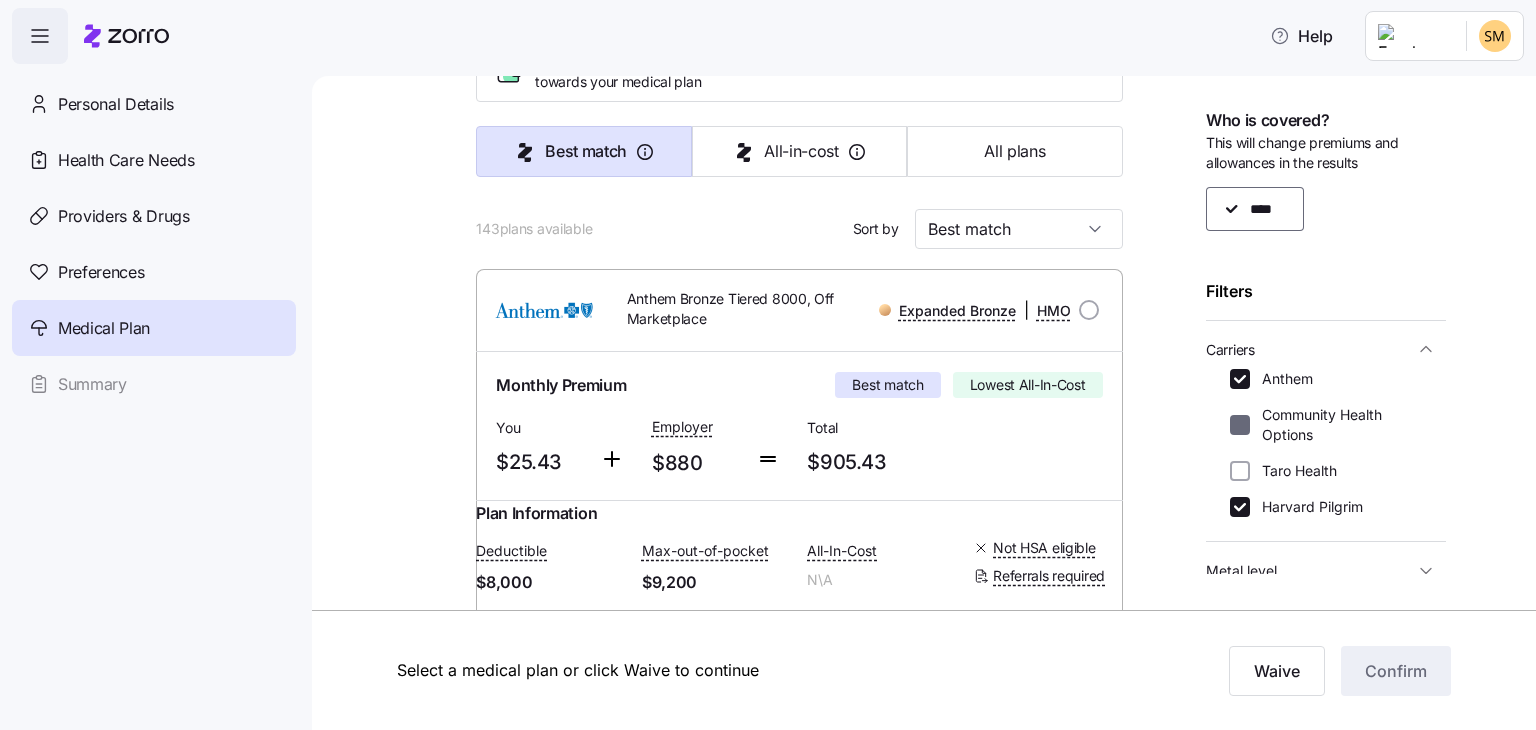 checkbox on "false" 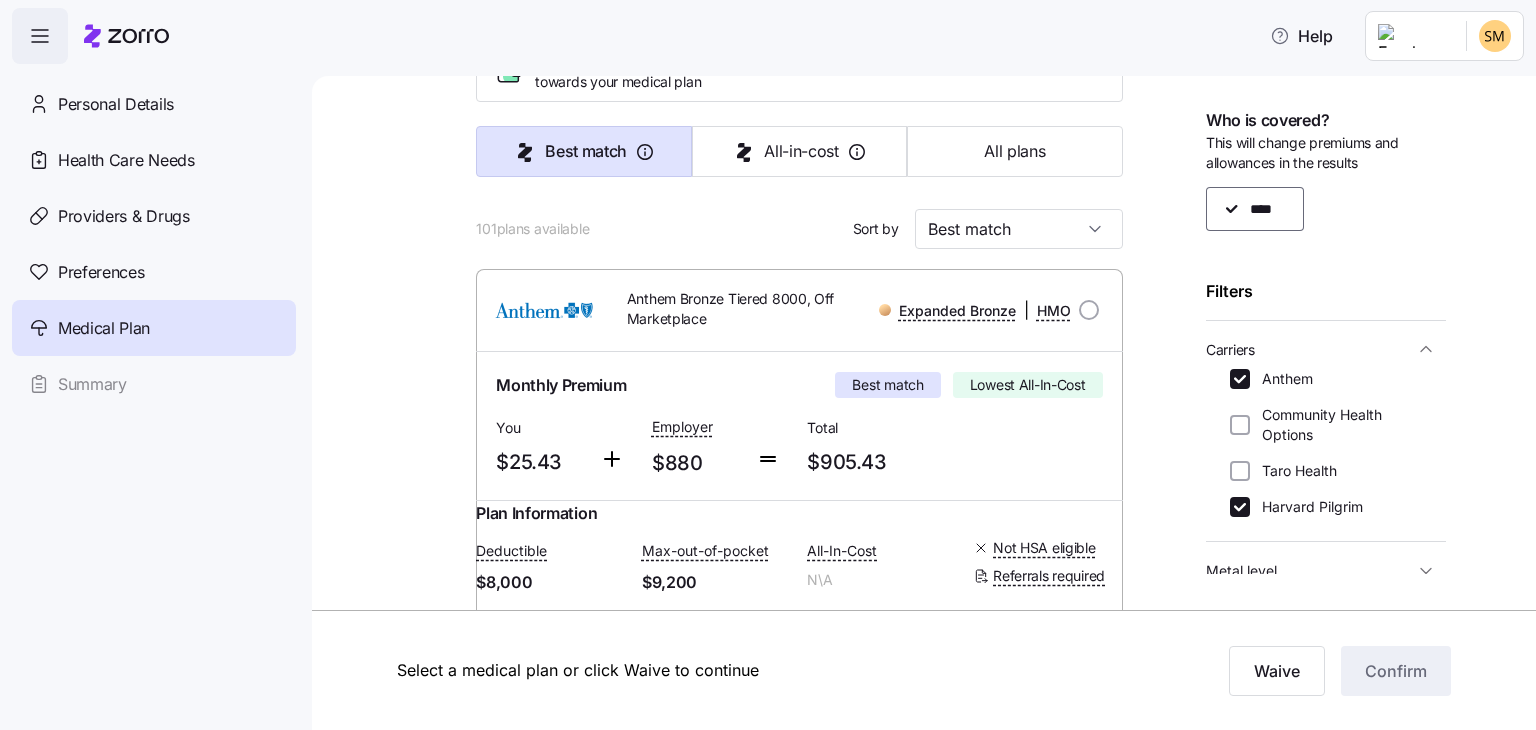 click at bounding box center (430, 1907) 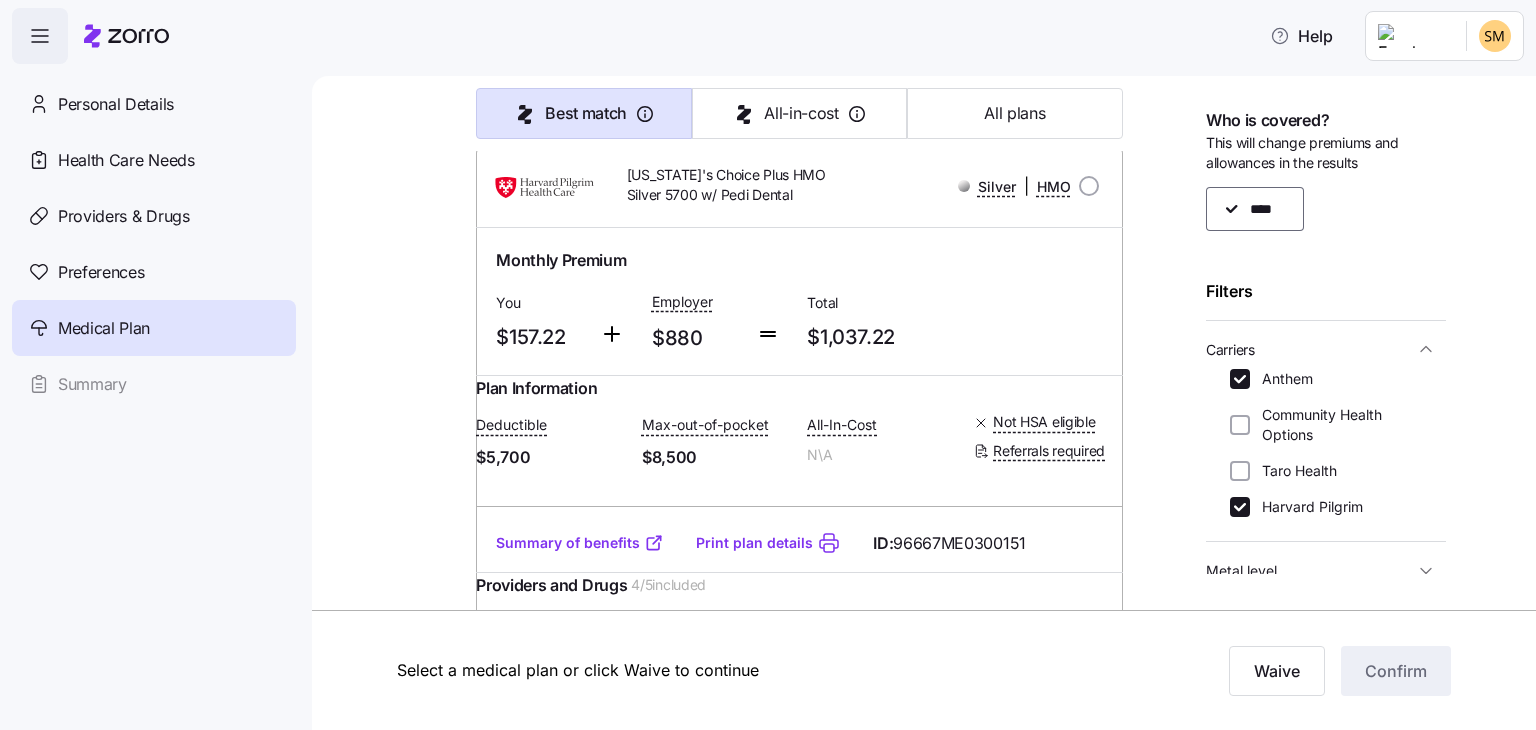 scroll, scrollTop: 20000, scrollLeft: 0, axis: vertical 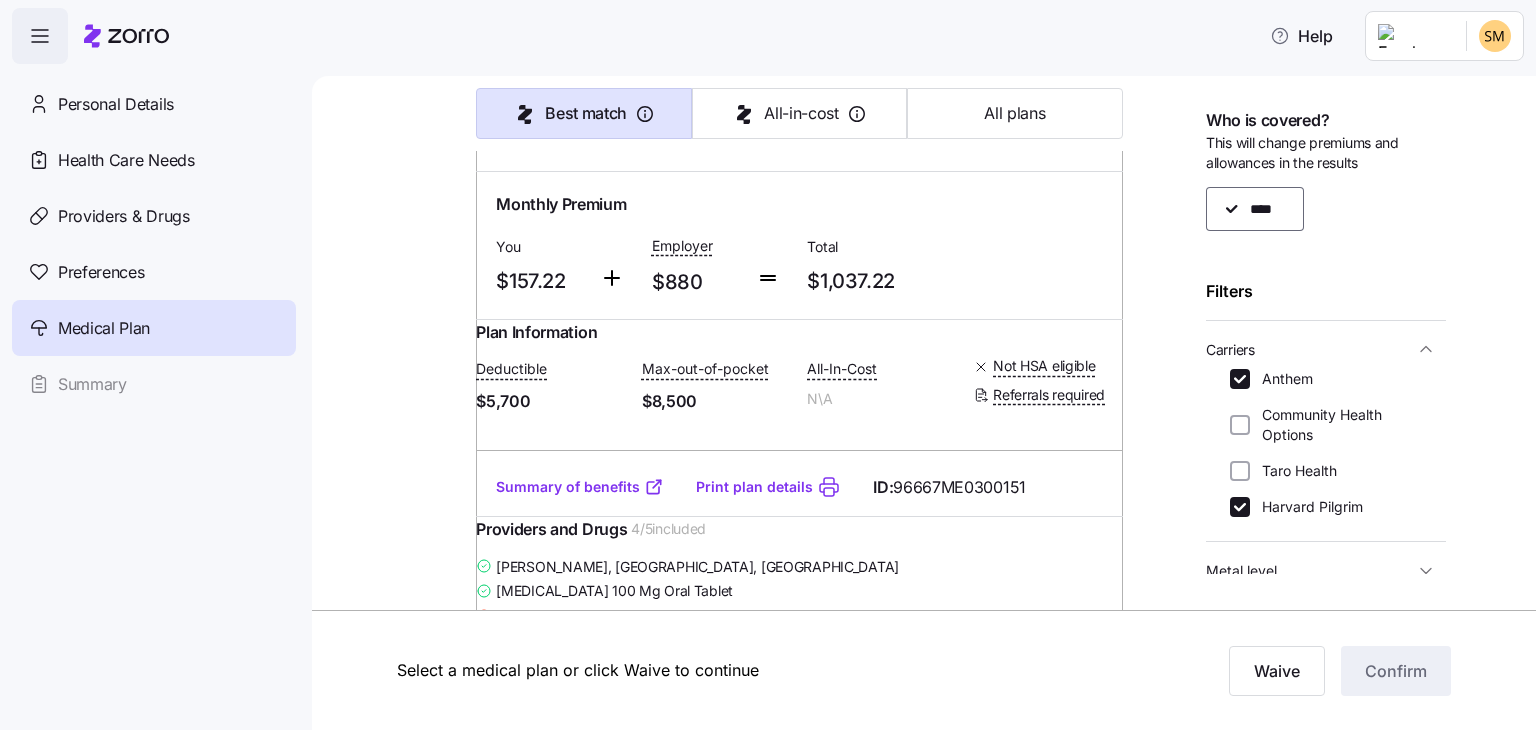 click on "Medical plan selection Bernie and Phyl's Furniture  is contributing   $880   per month towards your medical plan Best match All-in-cost All plans 101  plans available Sort by Best match Anthem Bronze Tiered 8000, Off Marketplace   Expanded Bronze | HMO Monthly Premium Best match Lowest All-In-Cost You $25.43 Employer $880 Total $905.43 Plan Information Deductible $8,000 Max-out-of-pocket $9,200 All-In-Cost N\A Not HSA eligible Referrals required SEAN   MORROS ,  06/22/1966 ,   977 River Road, Windham, ME 04062-4953, USA ; Who is covered:   Me ;   Employer contribution:  up to $880 Medical Plan Anthem Bronze Tiered 8000, Off Marketplace   Expanded Bronze  |  HMO Summary of benefits Select Best match Lowest All-In-Cost Premium Total Premium $905.43 After allowance $25.43 Deductible Individual: Medical $8,000 Individual: Drug 0 Family: Medical $16,000 Family: Drug 0 Max Out of Pocket Individual: Medical $9,200 Individual: Drug 0 Family: Medical $18,400 Family: Drug 0 HSA Eligible HSA Eligible No Doctor visits" at bounding box center [938, -7441] 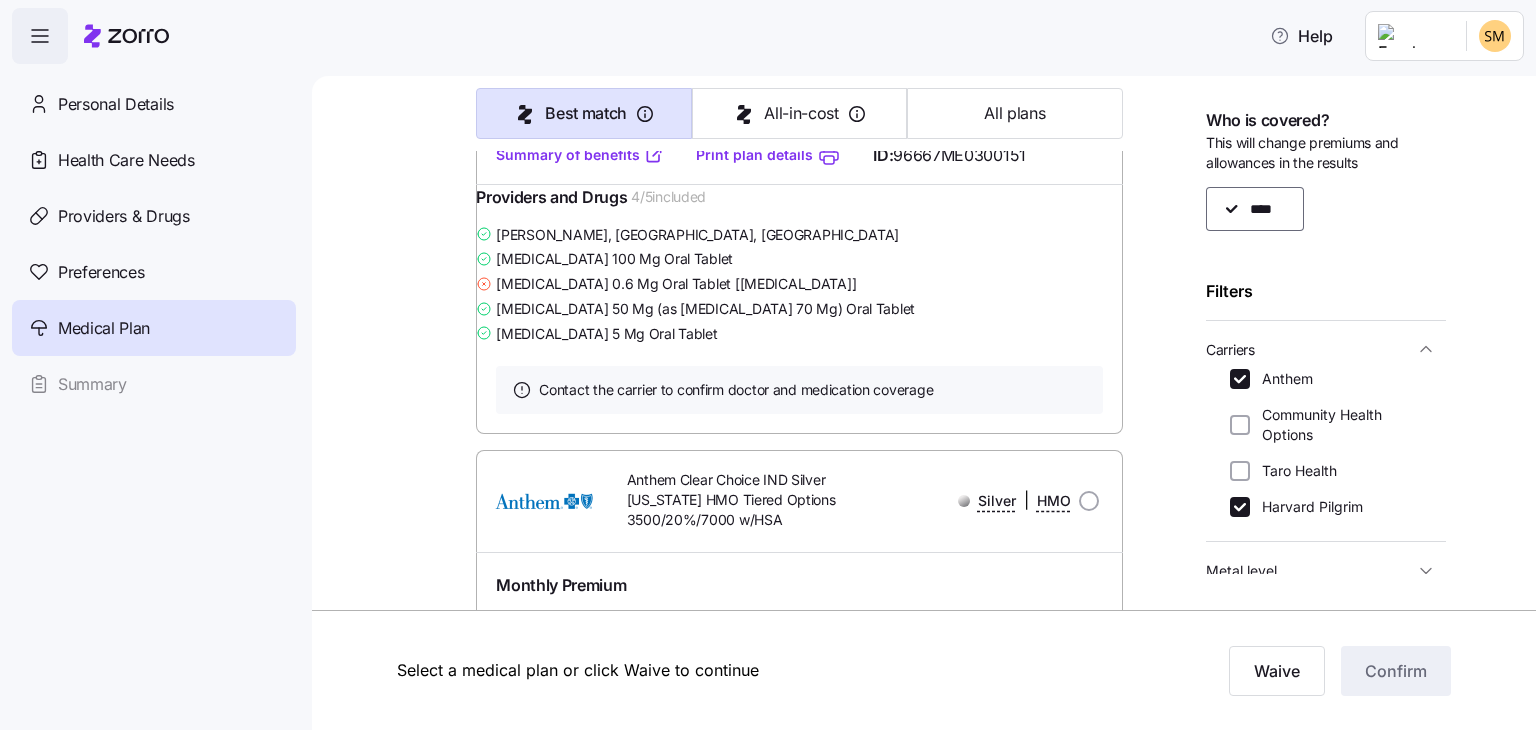 scroll, scrollTop: 20400, scrollLeft: 0, axis: vertical 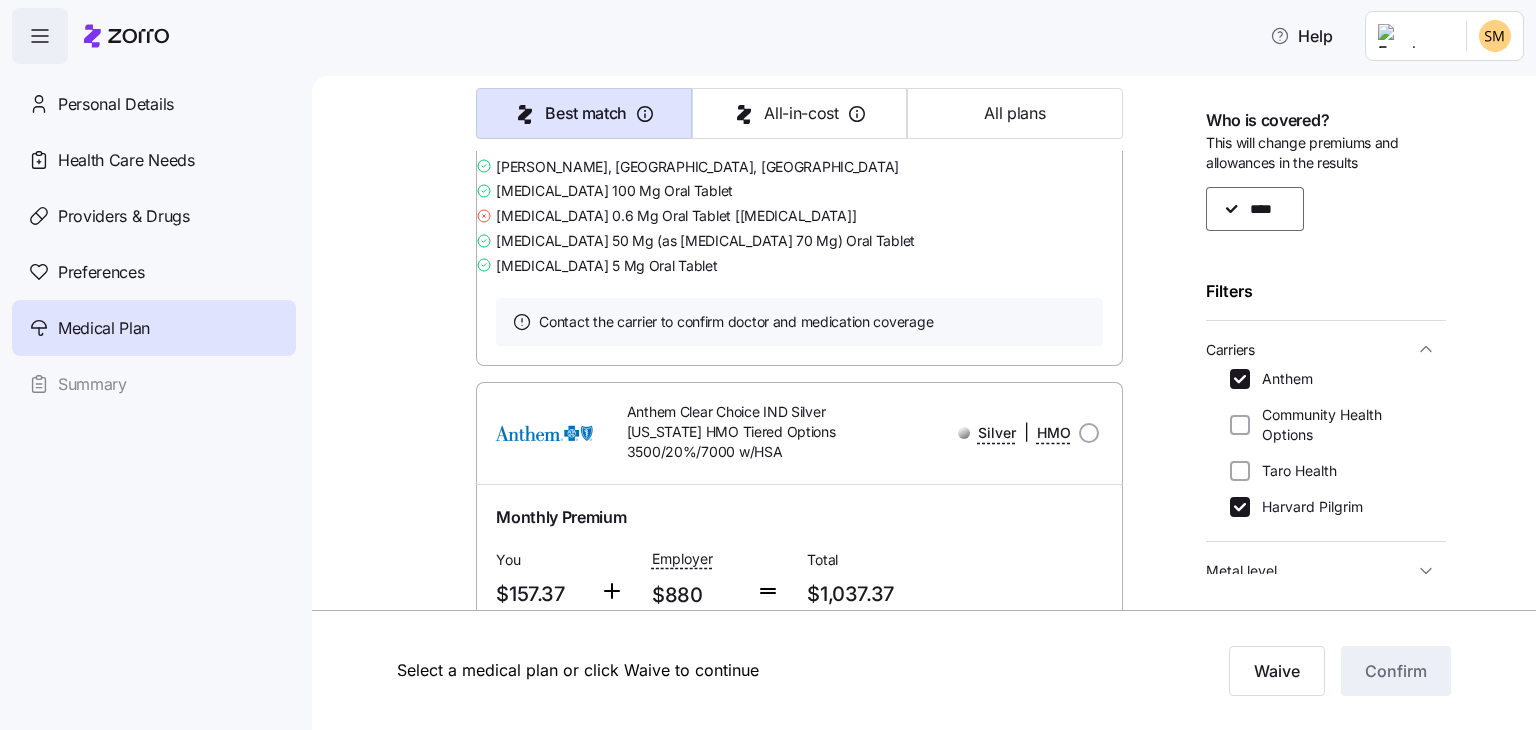 click 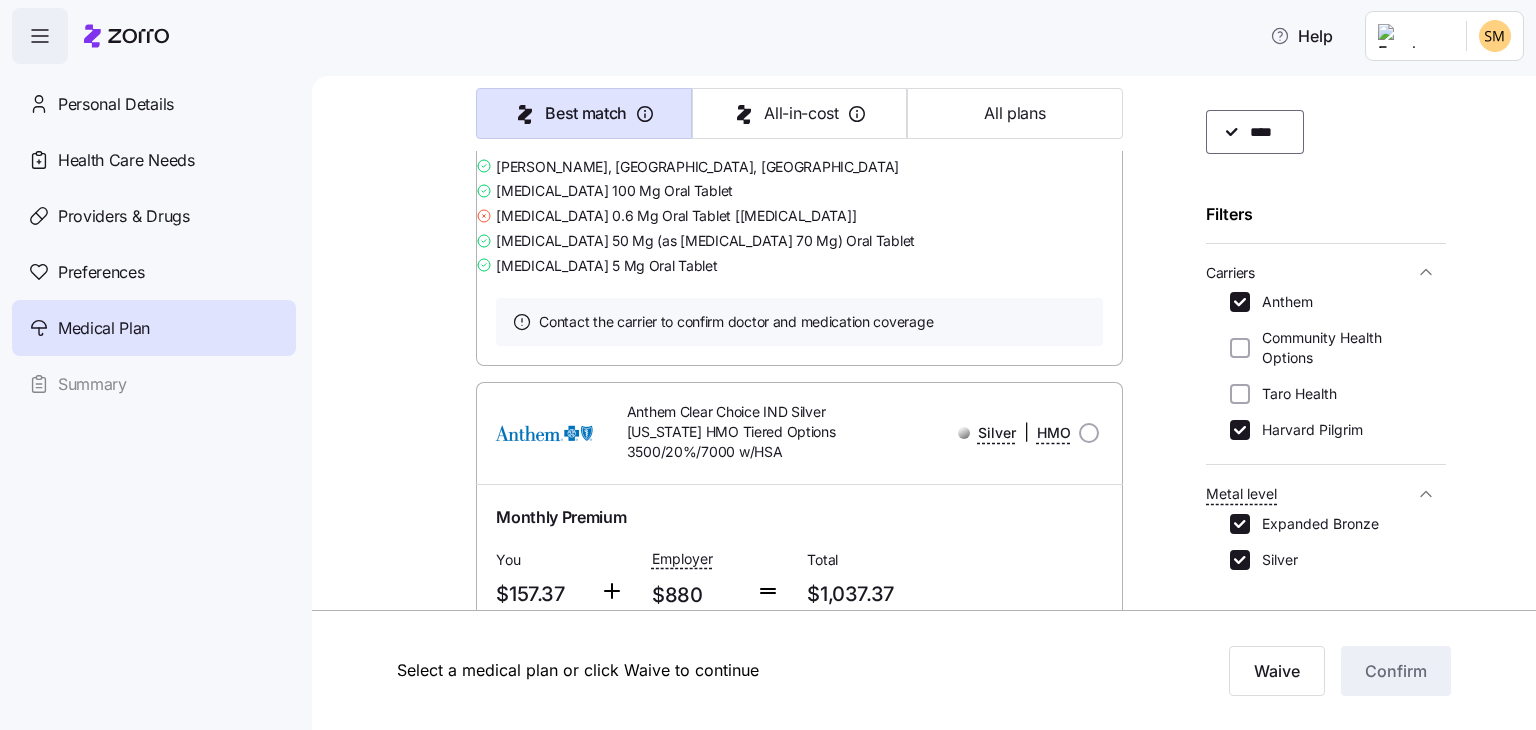 scroll, scrollTop: 204, scrollLeft: 0, axis: vertical 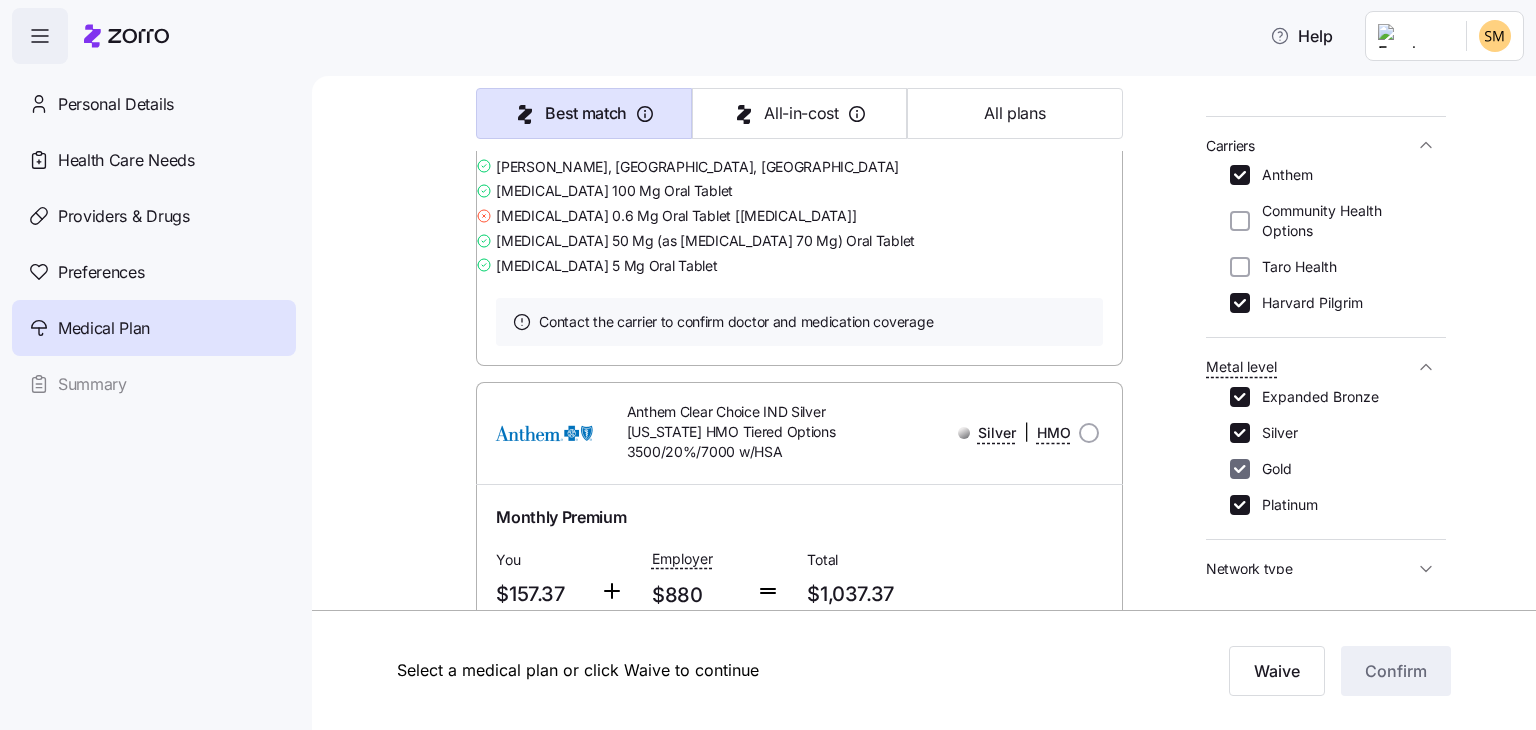 click on "Gold" at bounding box center [1240, 469] 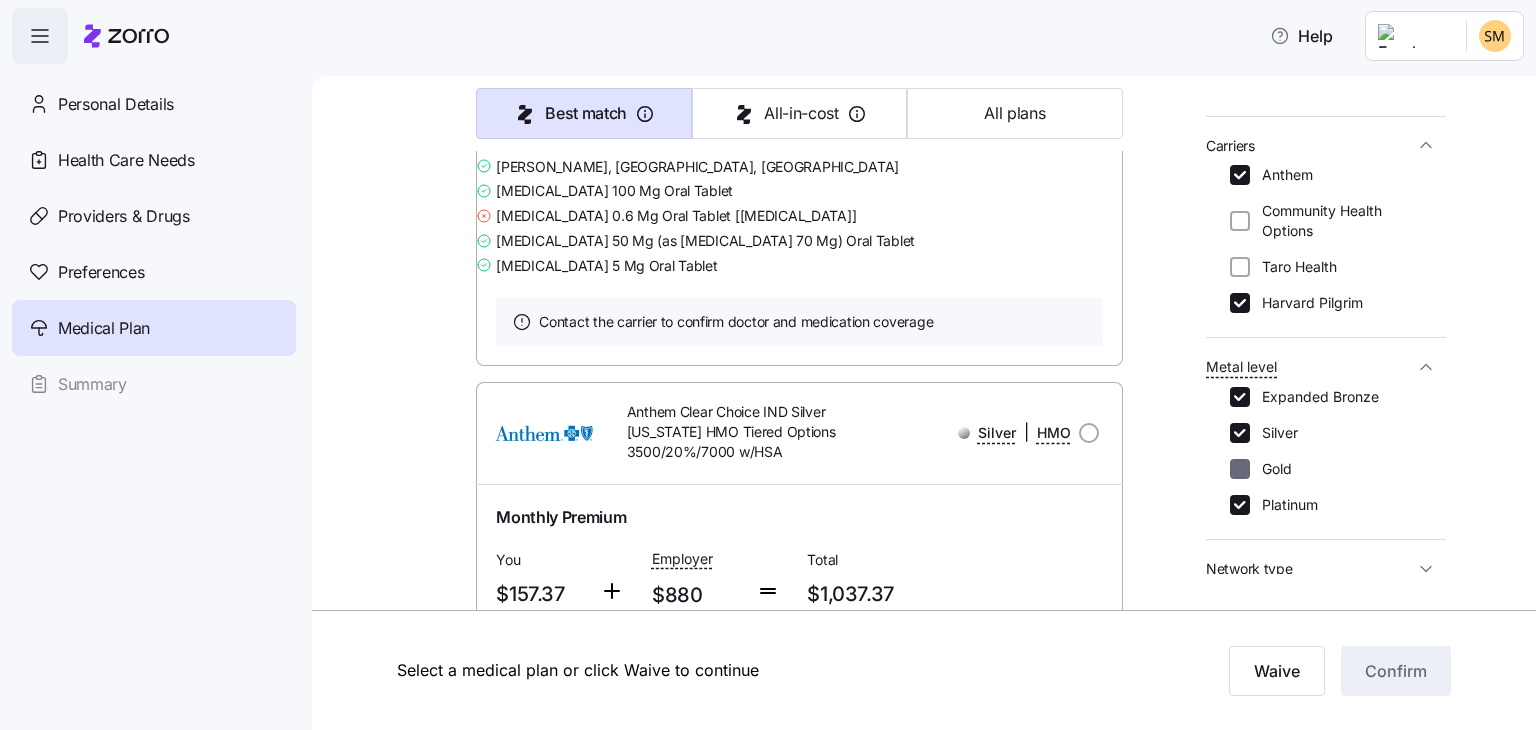 checkbox on "false" 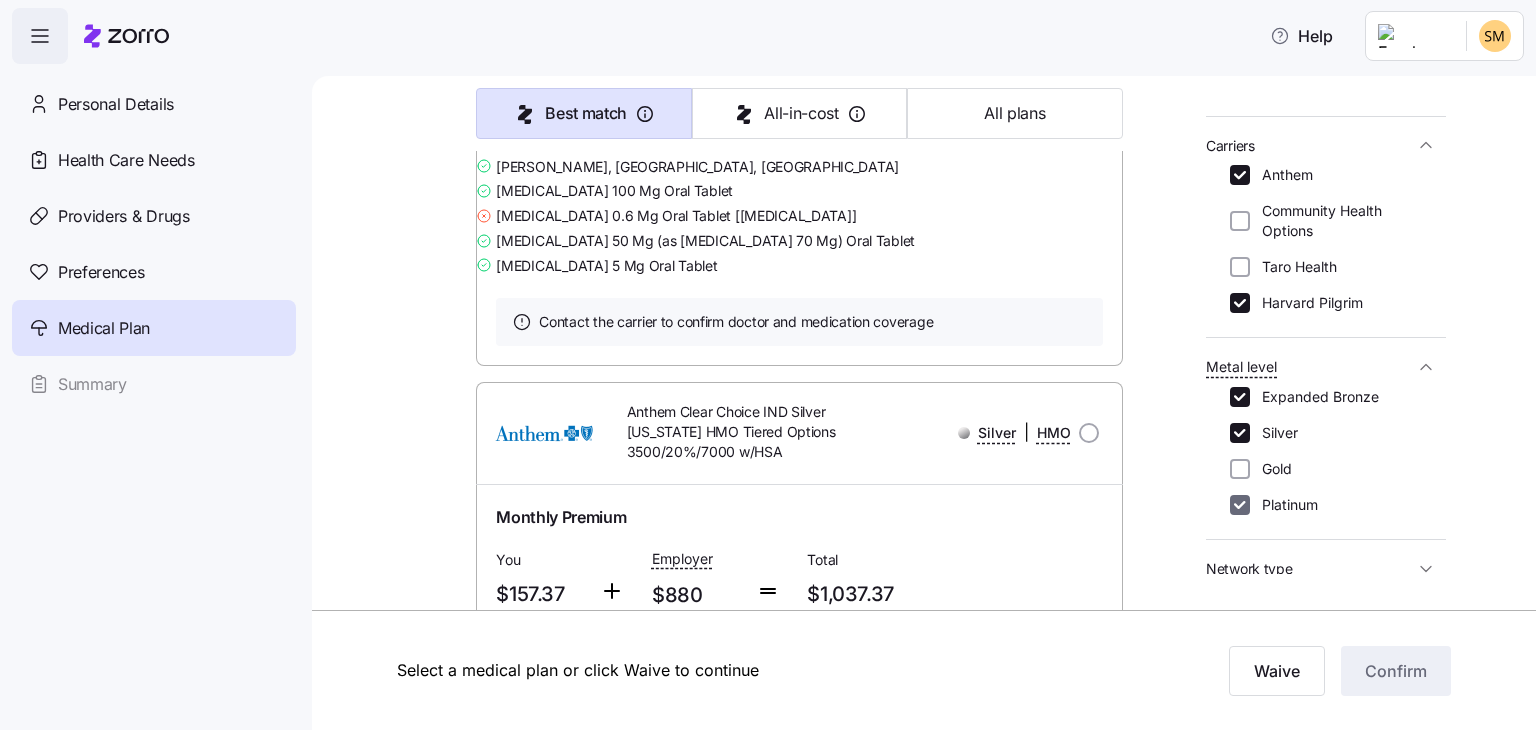 click on "Platinum" at bounding box center [1240, 505] 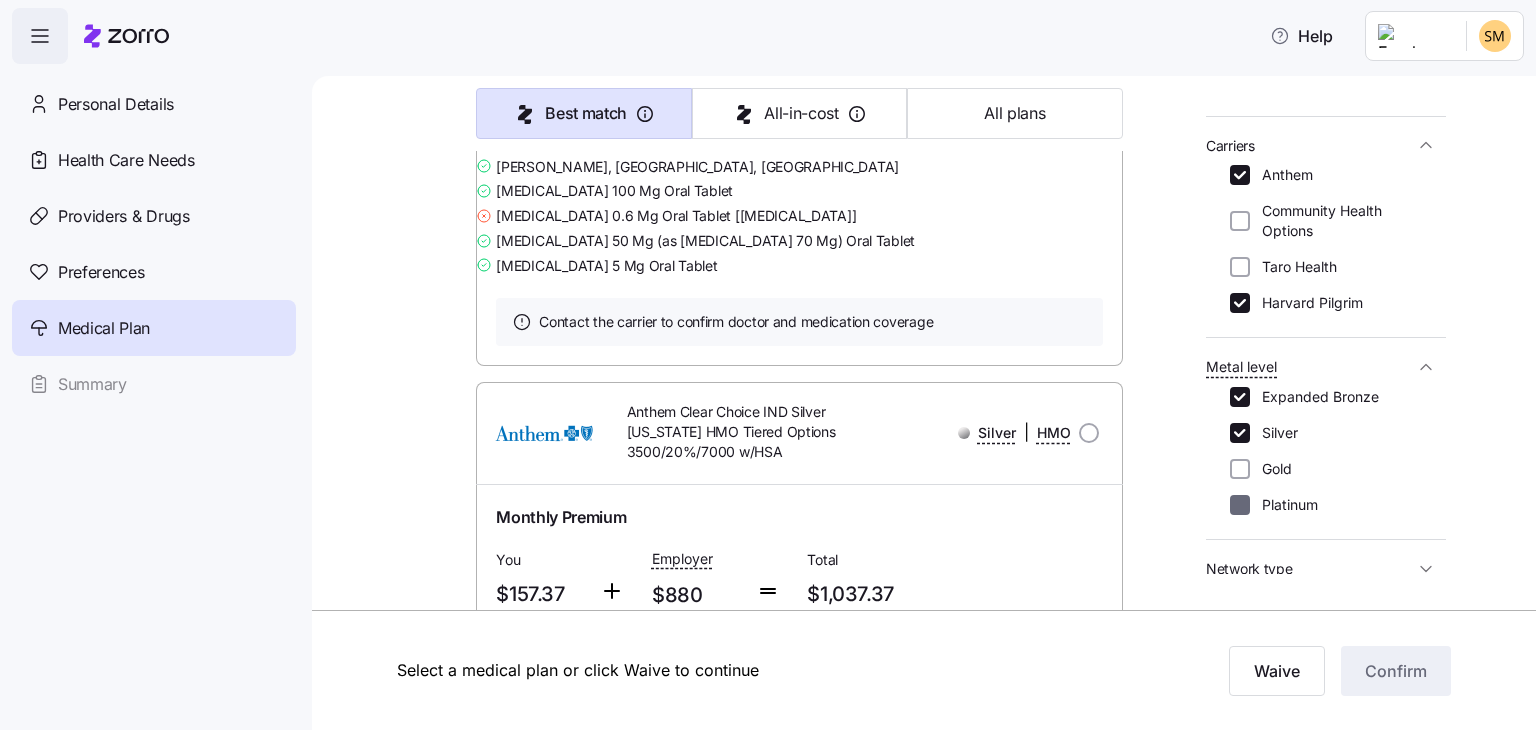checkbox on "false" 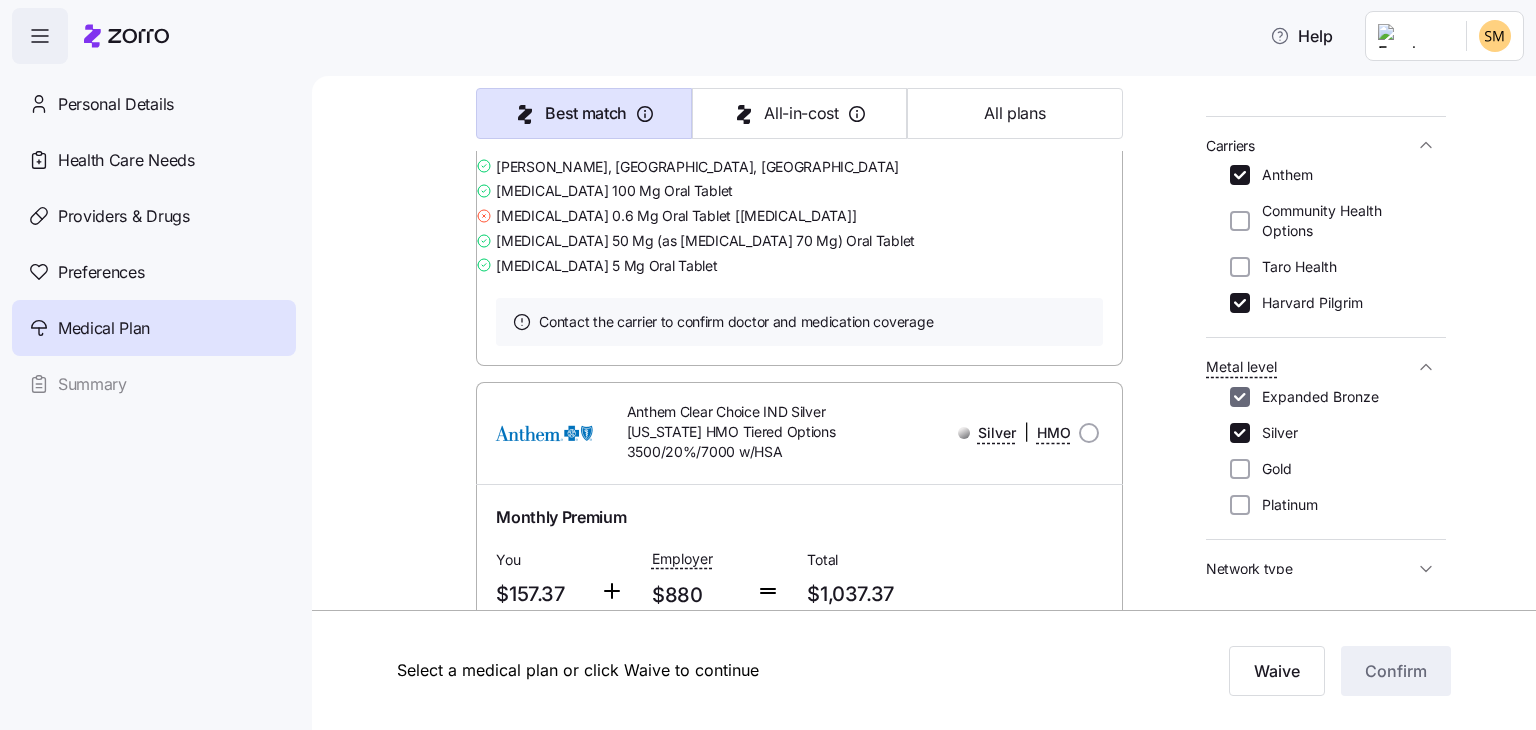 click on "Expanded Bronze" at bounding box center (1240, 397) 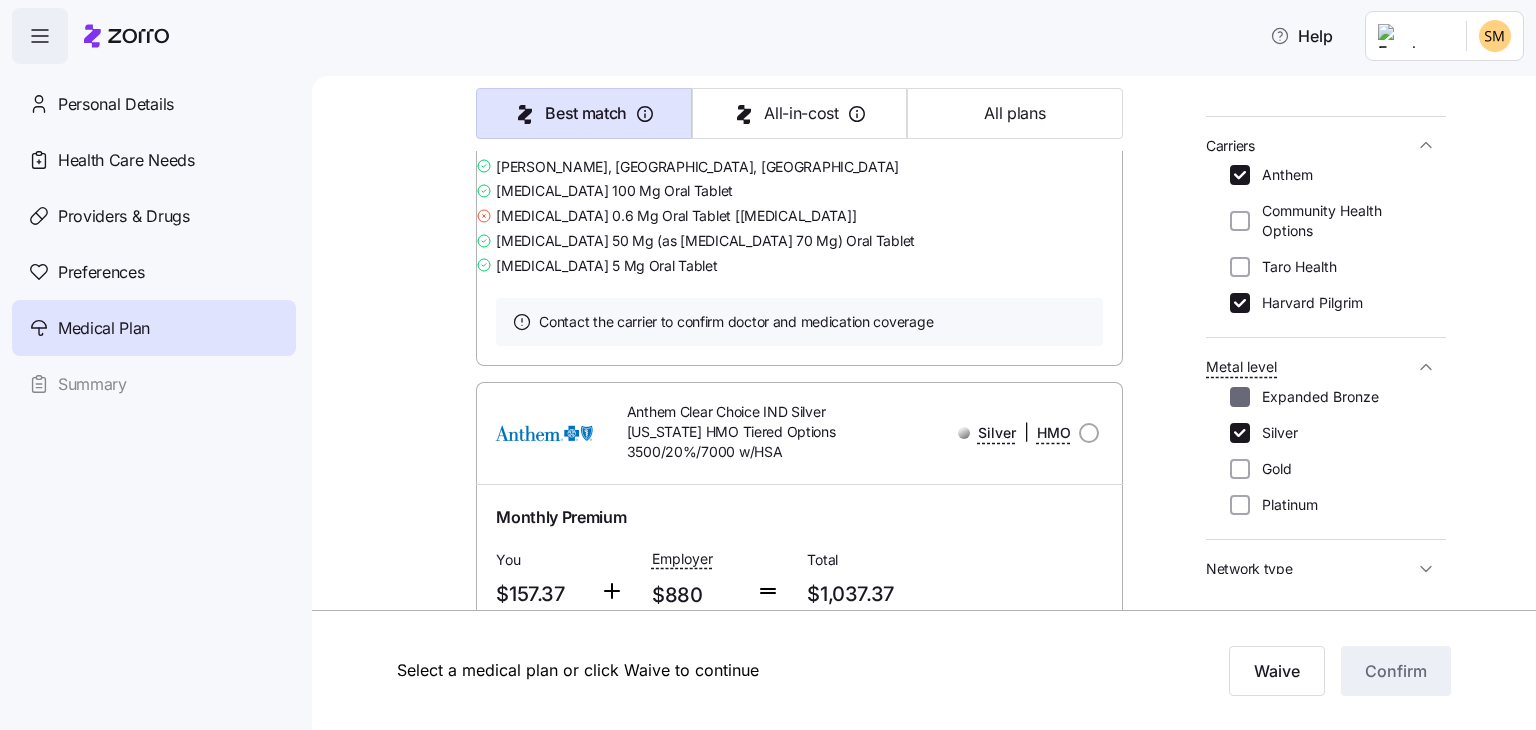 checkbox on "false" 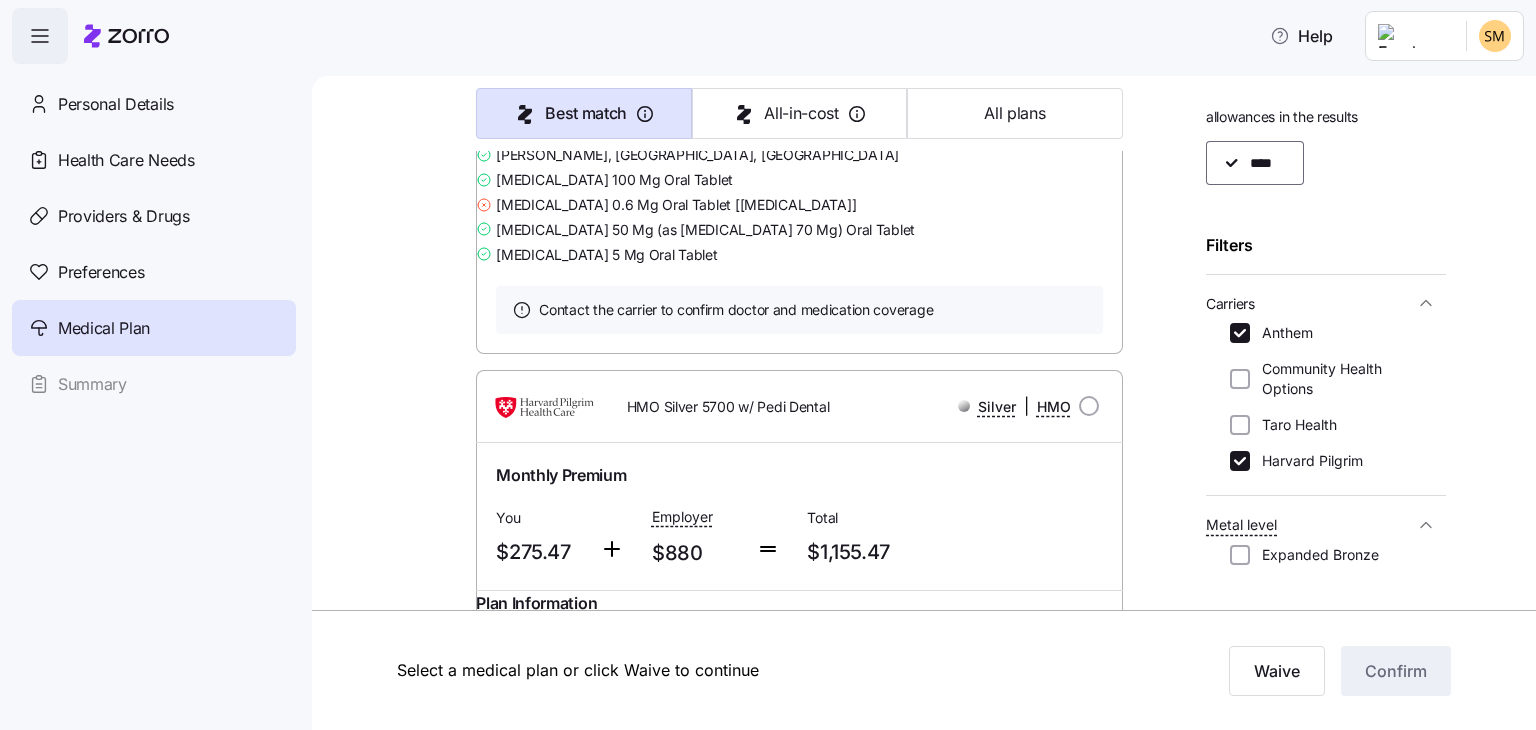 scroll, scrollTop: 44, scrollLeft: 0, axis: vertical 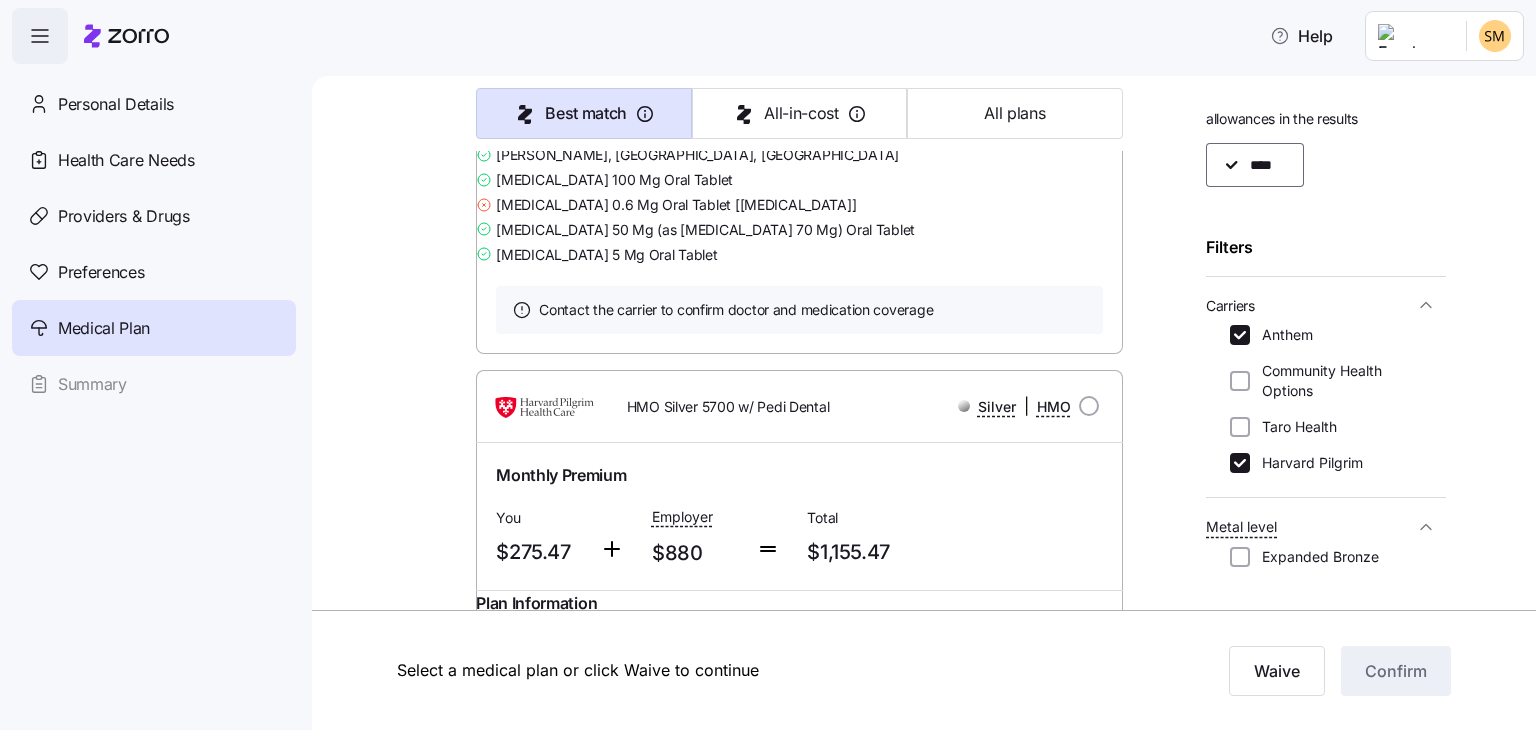 click on "Medical plan selection Bernie and Phyl's Furniture  is contributing   $880   per month towards your medical plan Best match All-in-cost All plans 51  plans available Sort by Best match Anthem Clear Choice Silver Tiered 4200, Off Marketplace   Silver | HMO Monthly Premium You $83.55 Employer $880 Total $963.55 Plan Information Deductible $4,200 Max-out-of-pocket $8,000 All-In-Cost N\A Not HSA eligible Referrals required SEAN   MORROS ,  06/22/1966 ,   977 River Road, Windham, ME 04062-4953, USA ; Who is covered:   Me ;   Employer contribution:  up to $880 Medical Plan Anthem Clear Choice Silver Tiered 4200, Off Marketplace   Silver  |  HMO Summary of benefits Select Your current choice Premium Total Premium $963.55 After allowance $83.55 Deductible Individual: Medical $4,200 Individual: Drug 0 Family: Medical $8,400 Family: Drug 0 Max Out of Pocket Individual: Medical $8,000 Individual: Drug 0 Family: Medical $16,000 Family: Drug 0 HSA Eligible HSA Eligible No Doctor visits Primary Care Specialist Ambulance" at bounding box center [938, -7882] 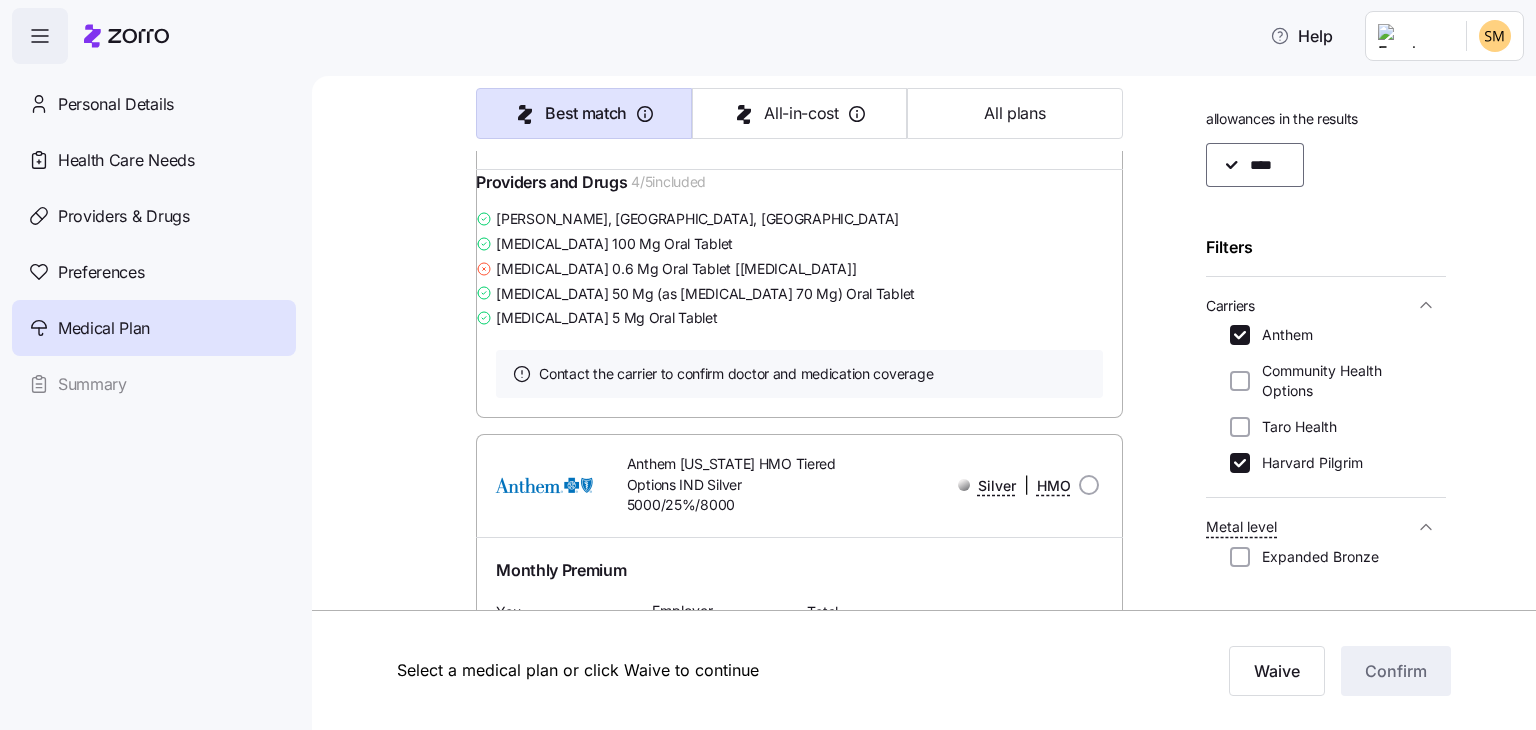 scroll, scrollTop: 1320, scrollLeft: 0, axis: vertical 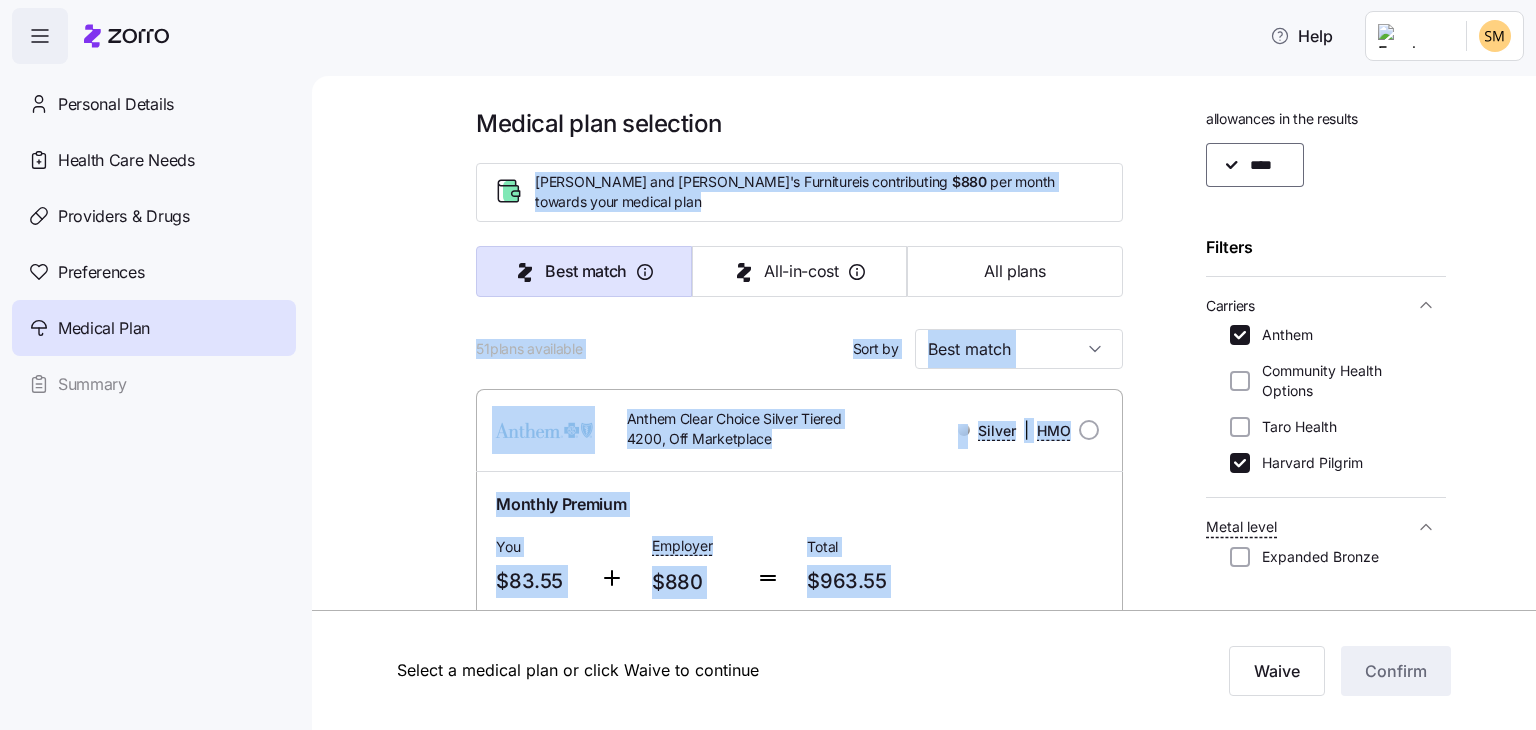 drag, startPoint x: 1523, startPoint y: 105, endPoint x: 1489, endPoint y: -87, distance: 194.98718 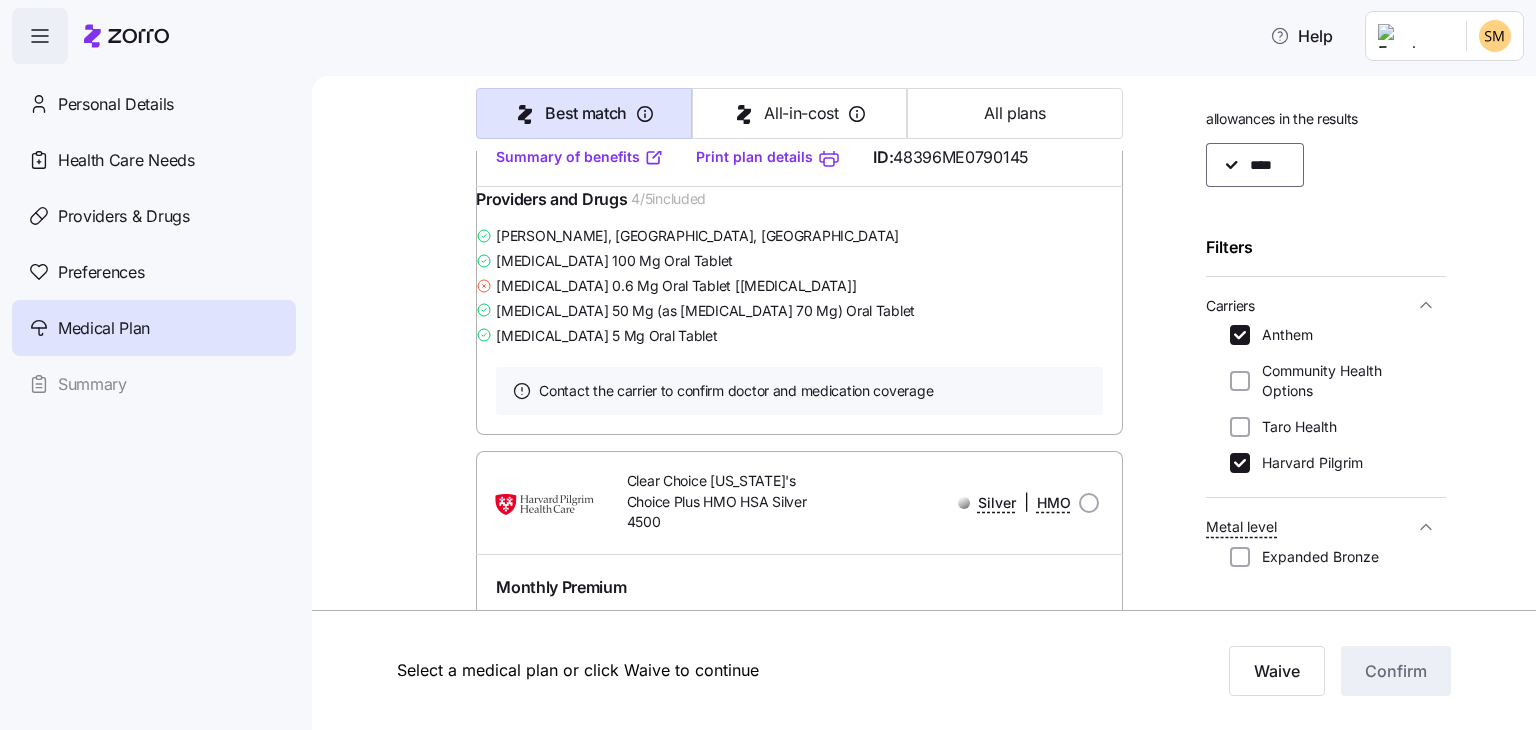 scroll, scrollTop: 5600, scrollLeft: 0, axis: vertical 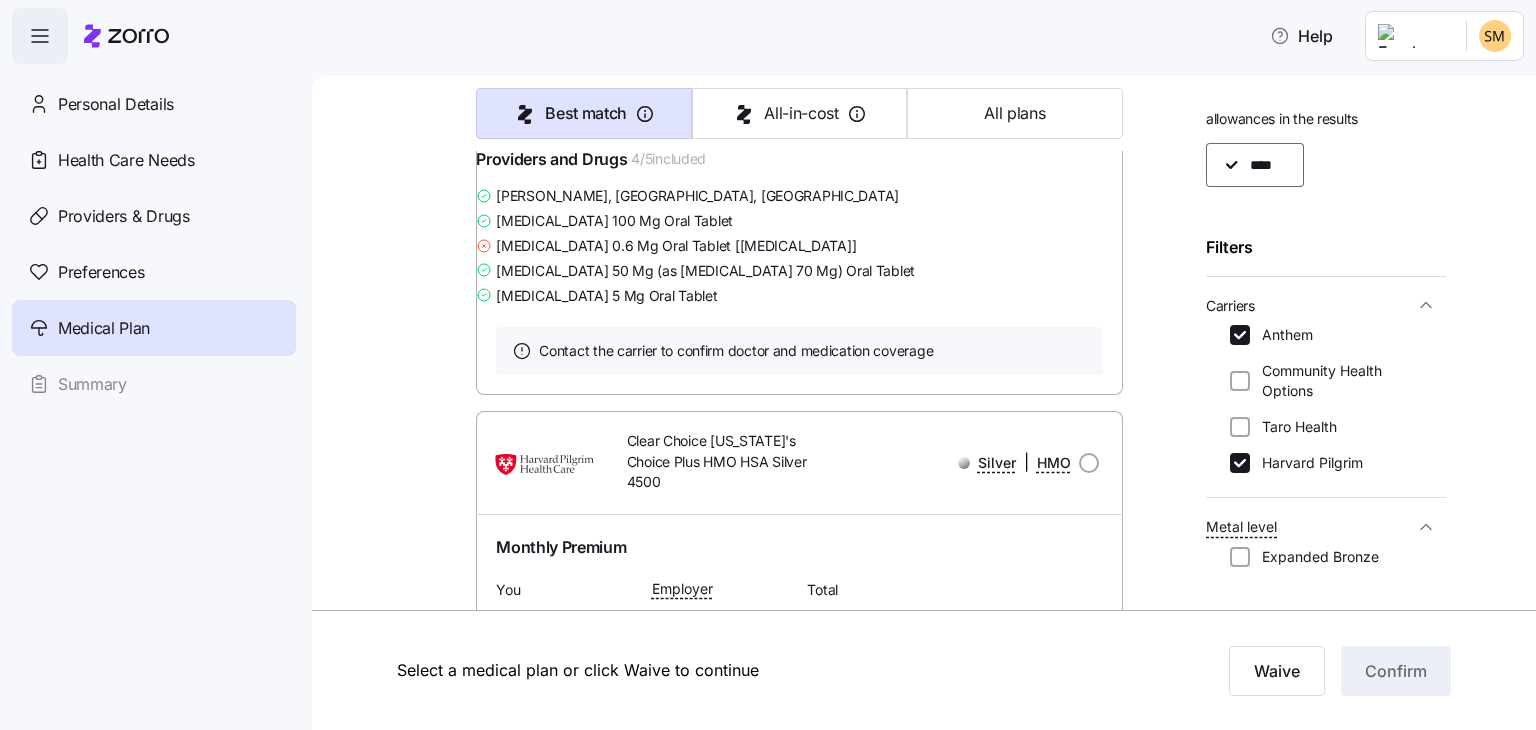 click on "Summary of benefits" at bounding box center [580, 117] 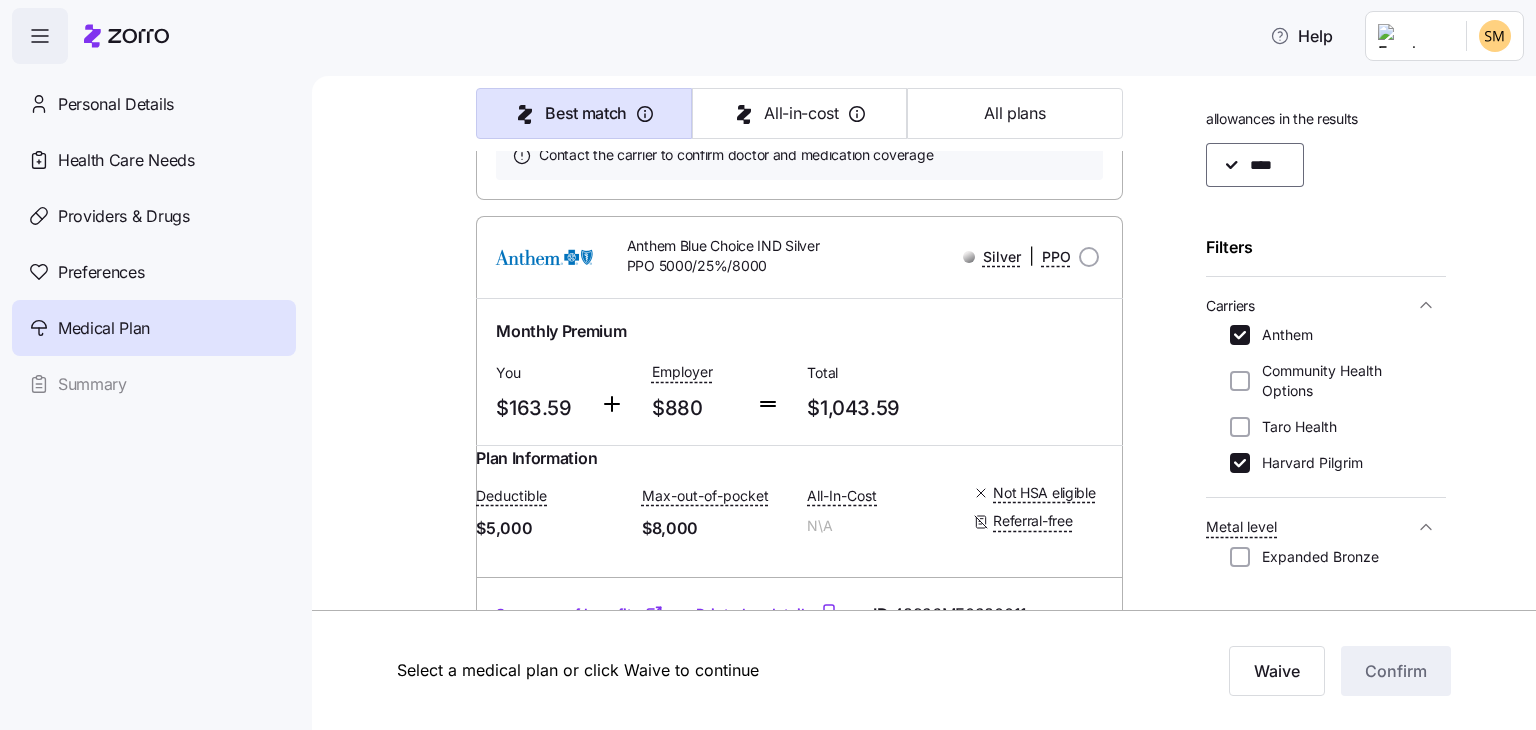 scroll, scrollTop: 9360, scrollLeft: 0, axis: vertical 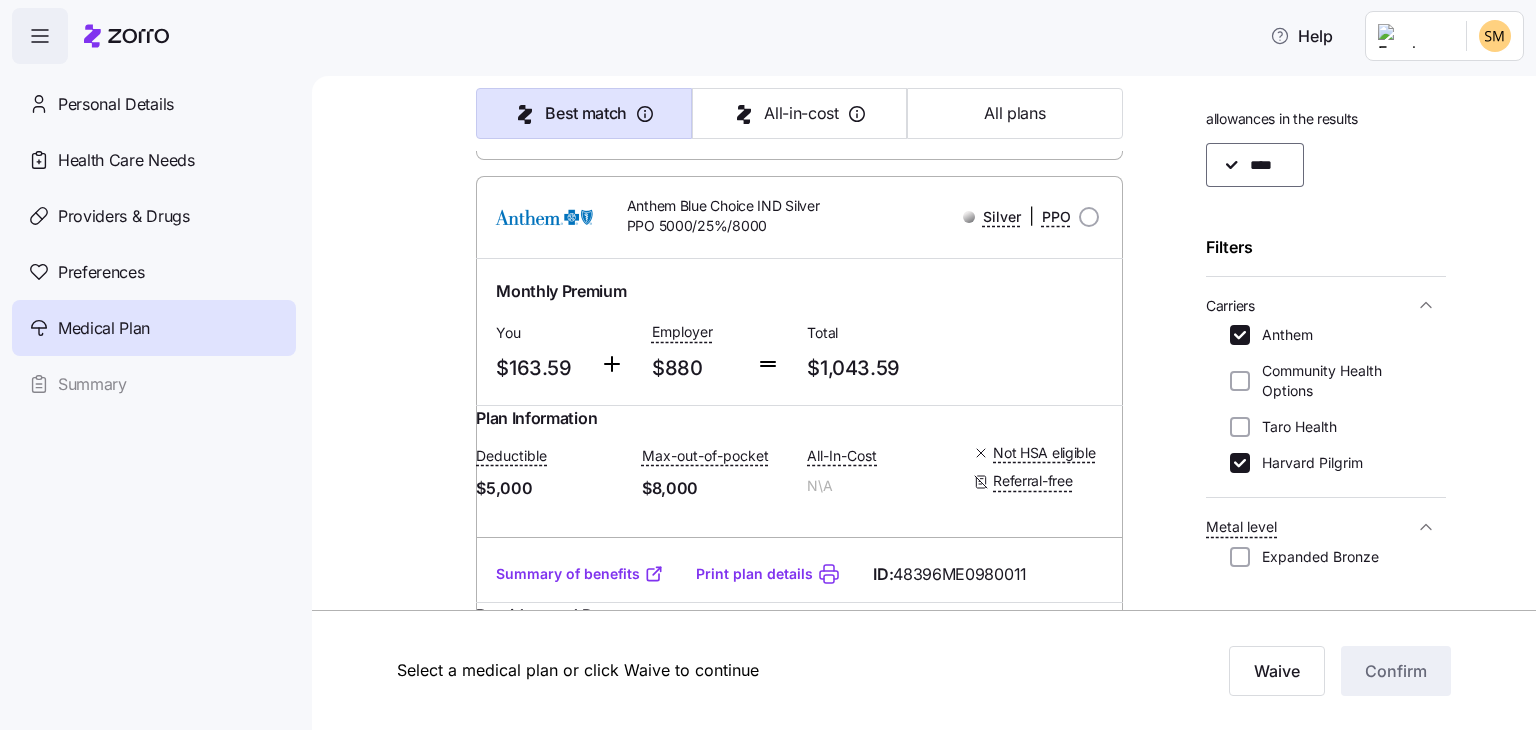 click on "Summary of benefits" at bounding box center [580, -119] 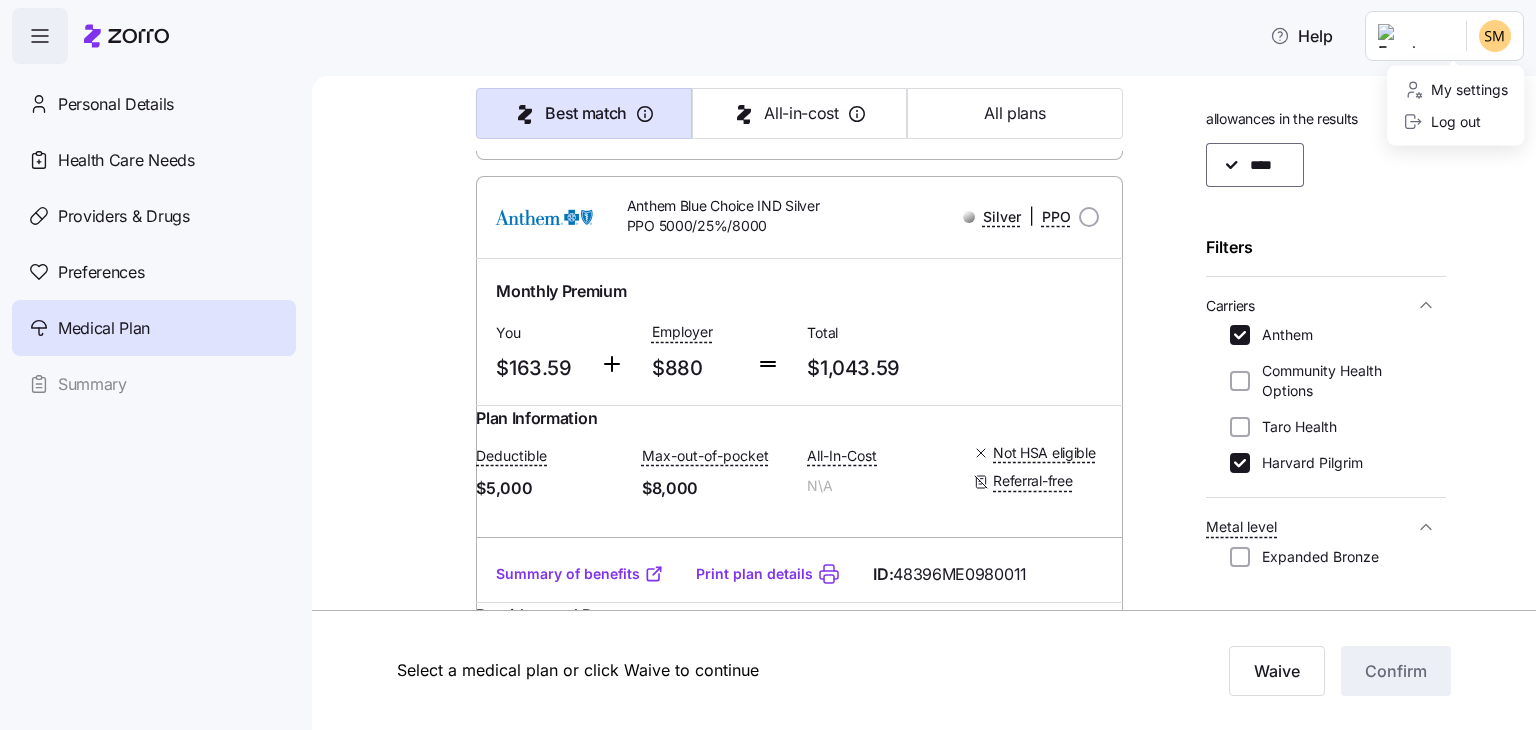 click on "Help Personal Details Health Care Needs Providers & Drugs Preferences Medical Plan Summary Medical plan selection Bernie and Phyl's Furniture  is contributing   $880   per month towards your medical plan Best match All-in-cost All plans 51  plans available Sort by Best match Anthem Clear Choice Silver Tiered 4200, Off Marketplace   Silver | HMO Monthly Premium You $83.55 Employer $880 Total $963.55 Plan Information Deductible $4,200 Max-out-of-pocket $8,000 All-In-Cost N\A Not HSA eligible Referrals required SEAN   MORROS ,  06/22/1966 ,   977 River Road, Windham, ME 04062-4953, USA ; Who is covered:   Me ;   Employer contribution:  up to $880 Medical Plan Anthem Clear Choice Silver Tiered 4200, Off Marketplace   Silver  |  HMO Summary of benefits Select Your current choice Premium Total Premium $963.55 After allowance $83.55 Deductible Individual: Medical $4,200 Individual: Drug 0 Family: Medical $8,400 Family: Drug 0 Max Out of Pocket Individual: Medical $8,000 Individual: Drug 0 Family: Medical $16,000 0" at bounding box center [768, 359] 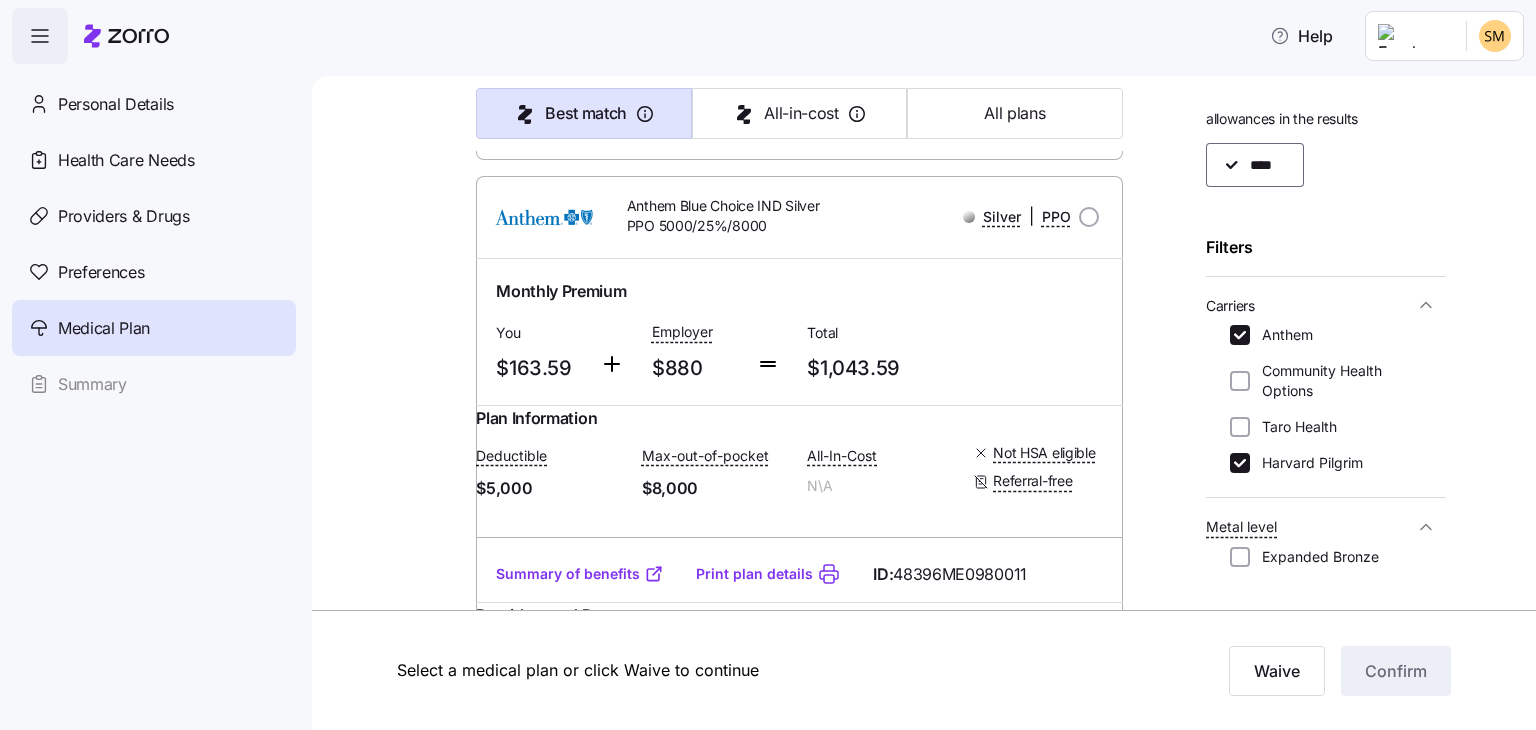 click on "Help Personal Details Health Care Needs Providers & Drugs Preferences Medical Plan Summary Medical plan selection Bernie and Phyl's Furniture  is contributing   $880   per month towards your medical plan Best match All-in-cost All plans 51  plans available Sort by Best match Anthem Clear Choice Silver Tiered 4200, Off Marketplace   Silver | HMO Monthly Premium You $83.55 Employer $880 Total $963.55 Plan Information Deductible $4,200 Max-out-of-pocket $8,000 All-In-Cost N\A Not HSA eligible Referrals required SEAN   MORROS ,  06/22/1966 ,   977 River Road, Windham, ME 04062-4953, USA ; Who is covered:   Me ;   Employer contribution:  up to $880 Medical Plan Anthem Clear Choice Silver Tiered 4200, Off Marketplace   Silver  |  HMO Summary of benefits Select Your current choice Premium Total Premium $963.55 After allowance $83.55 Deductible Individual: Medical $4,200 Individual: Drug 0 Family: Medical $8,400 Family: Drug 0 Max Out of Pocket Individual: Medical $8,000 Individual: Drug 0 Family: Medical $16,000 0" at bounding box center [768, 359] 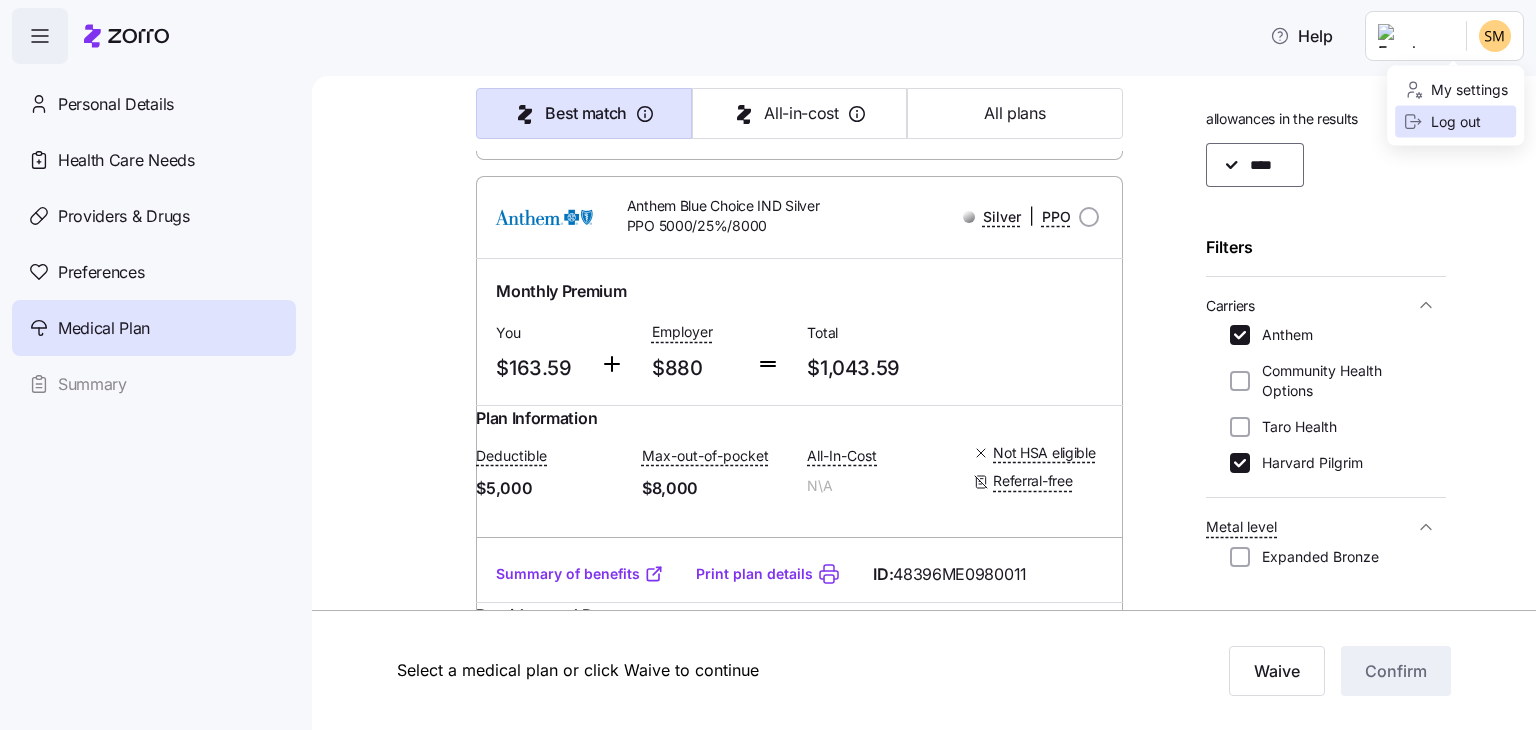 click on "Log out" at bounding box center [1442, 122] 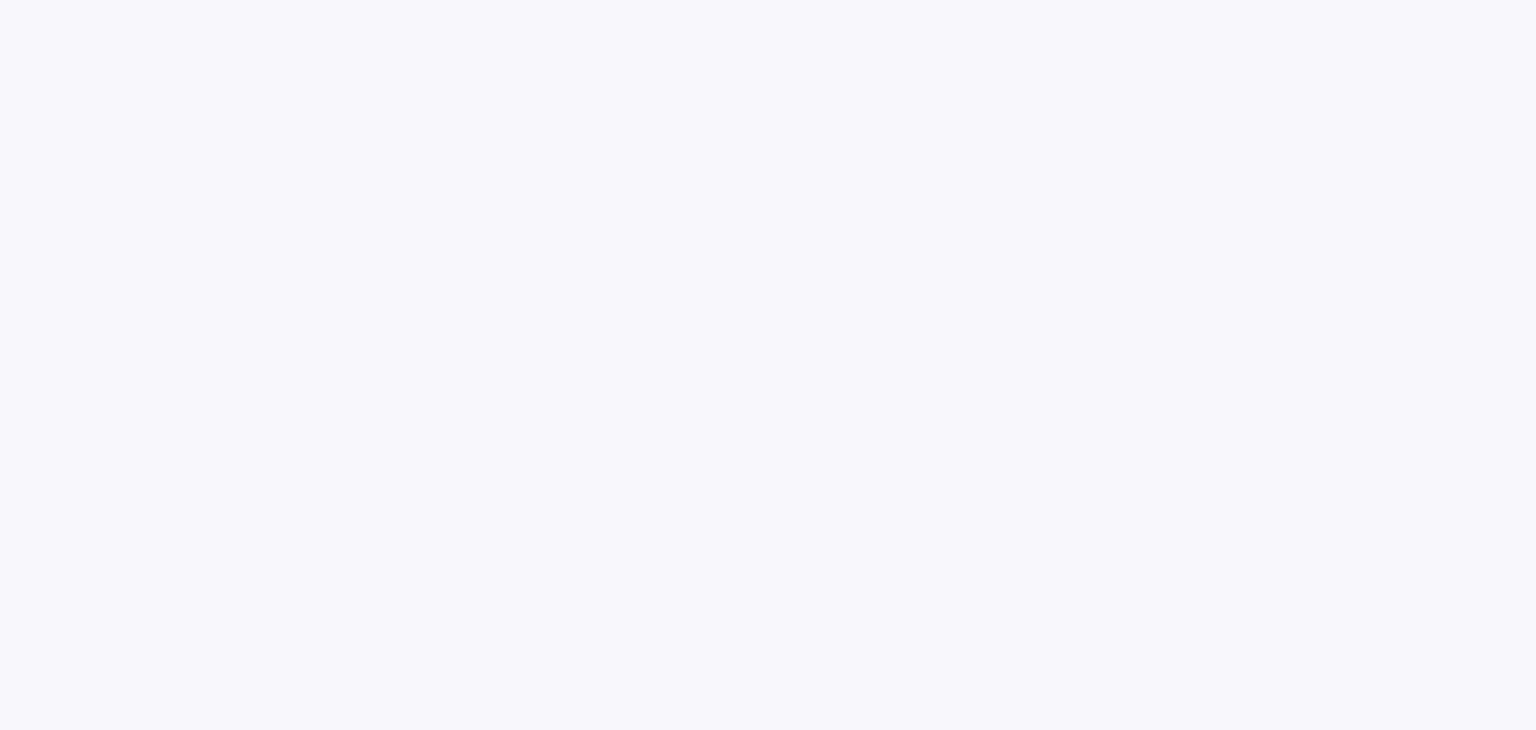 scroll, scrollTop: 0, scrollLeft: 0, axis: both 